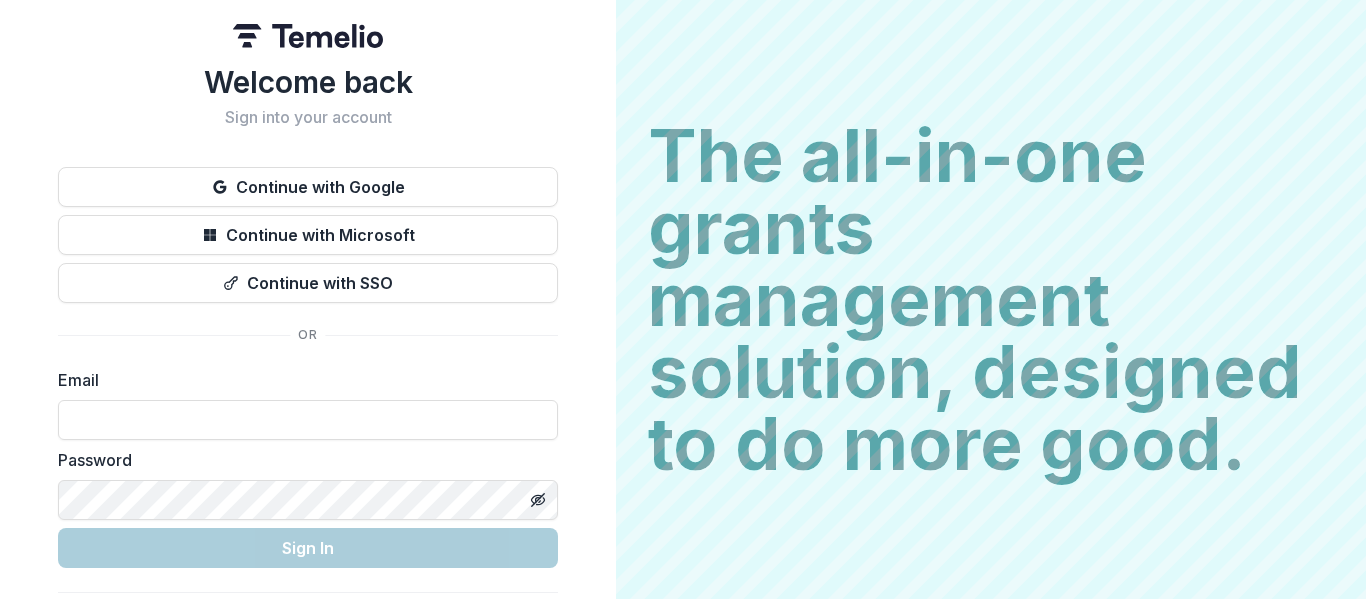 scroll, scrollTop: 0, scrollLeft: 0, axis: both 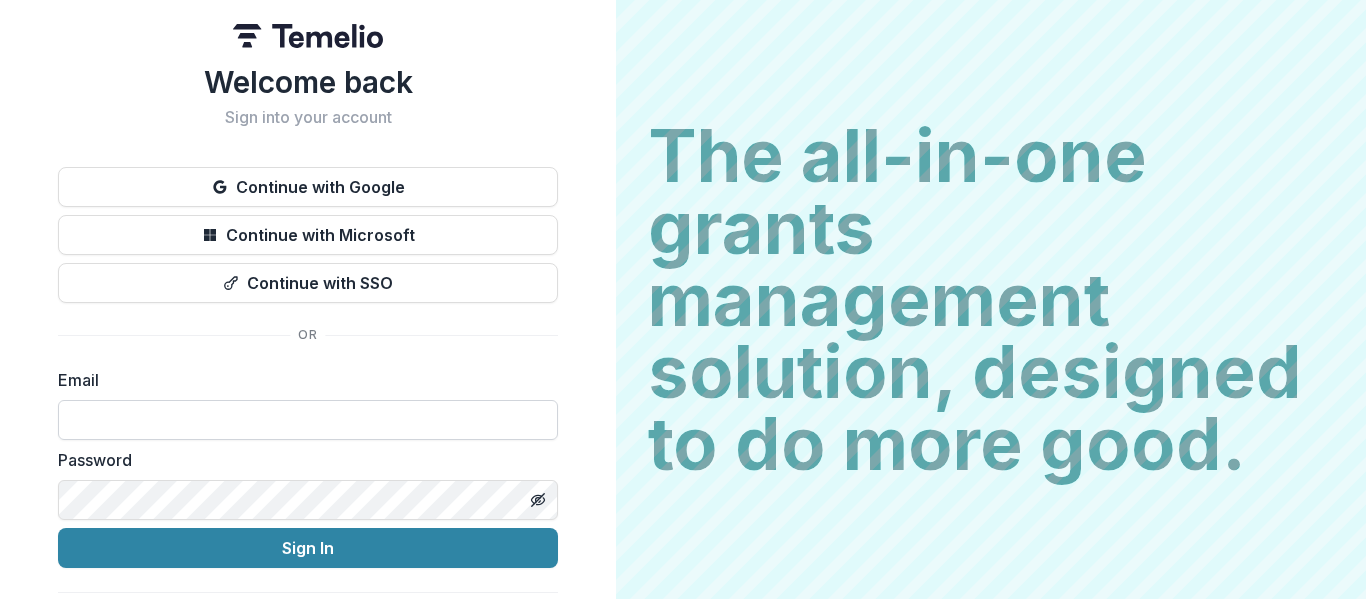 click at bounding box center (308, 420) 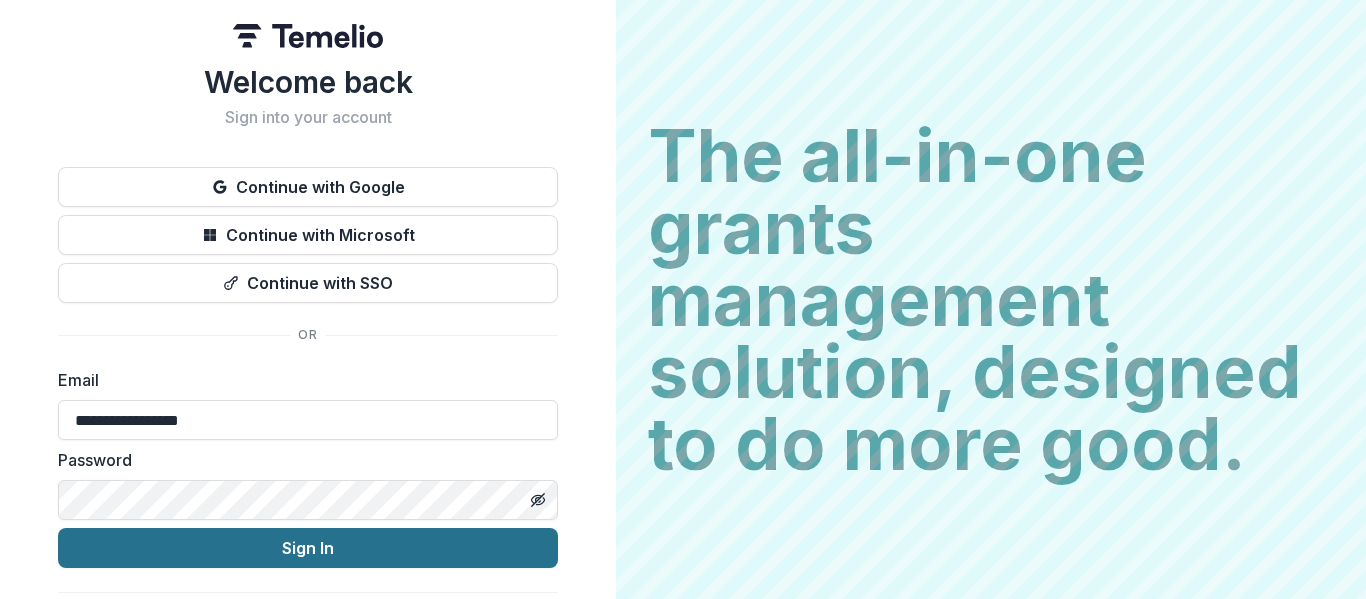 click on "Sign In" at bounding box center (308, 548) 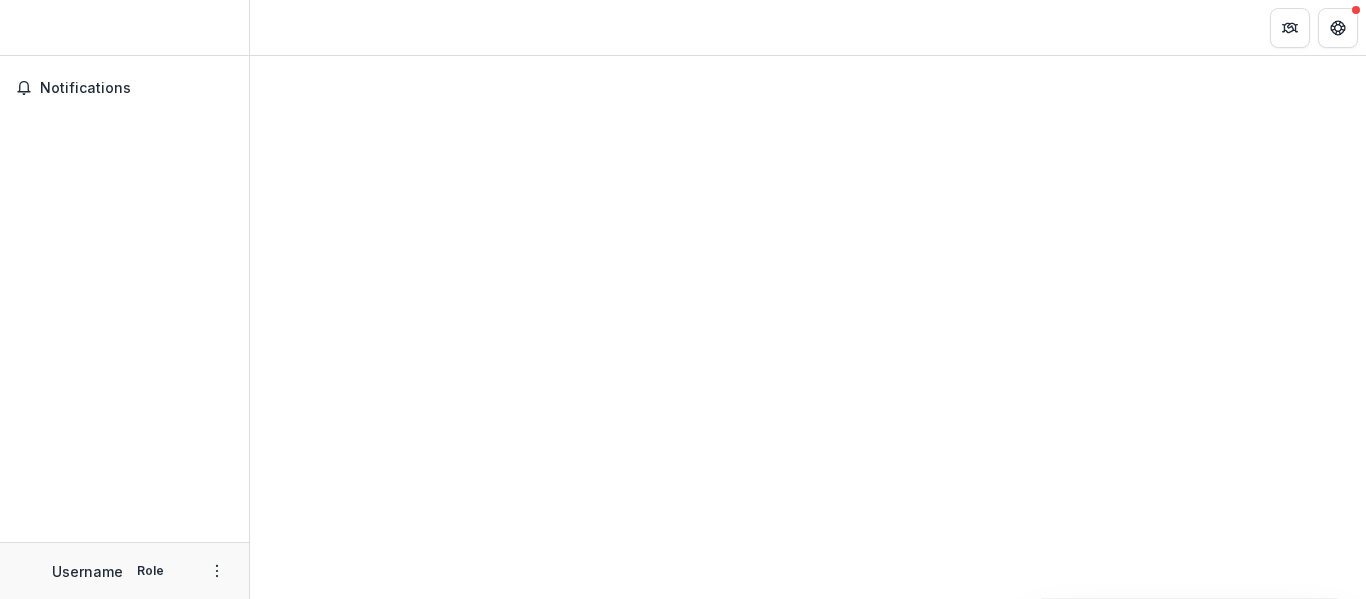 scroll, scrollTop: 0, scrollLeft: 0, axis: both 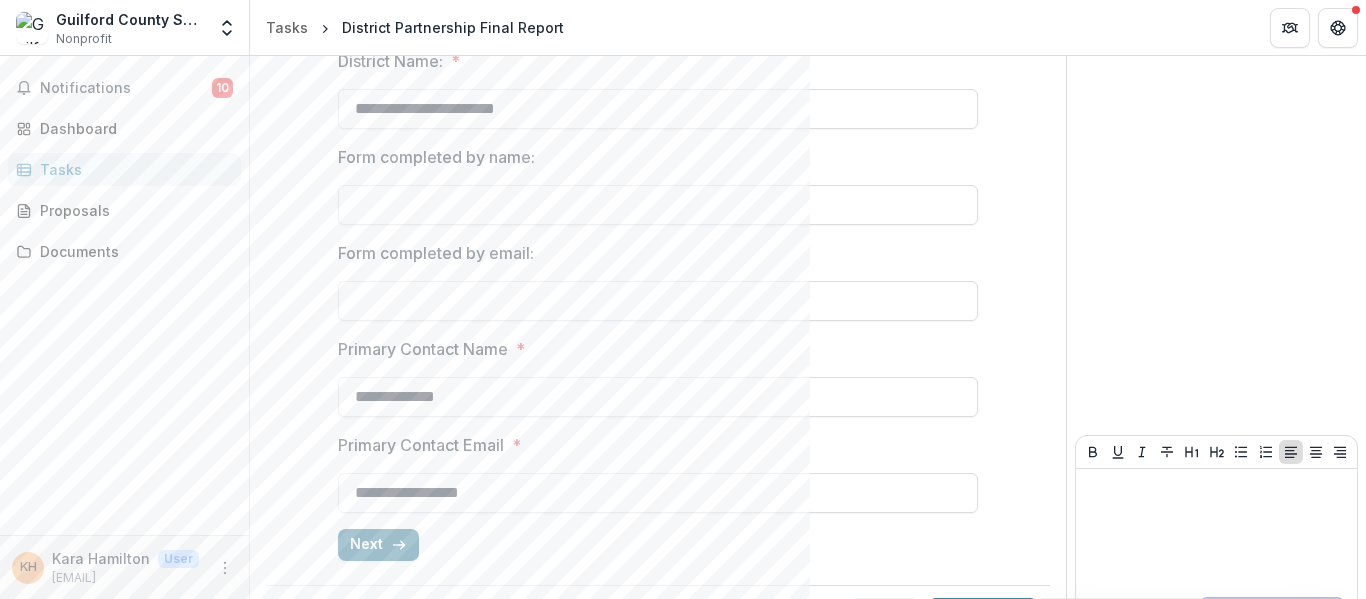 click on "Next" at bounding box center (378, 545) 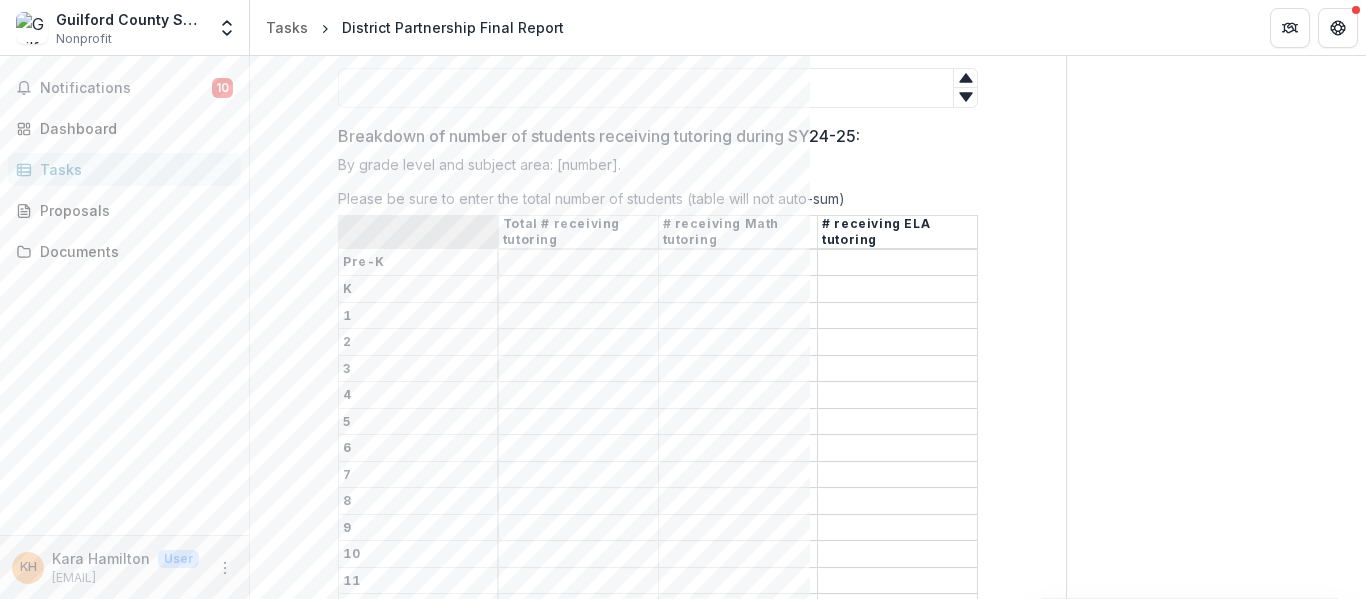 scroll, scrollTop: 1259, scrollLeft: 0, axis: vertical 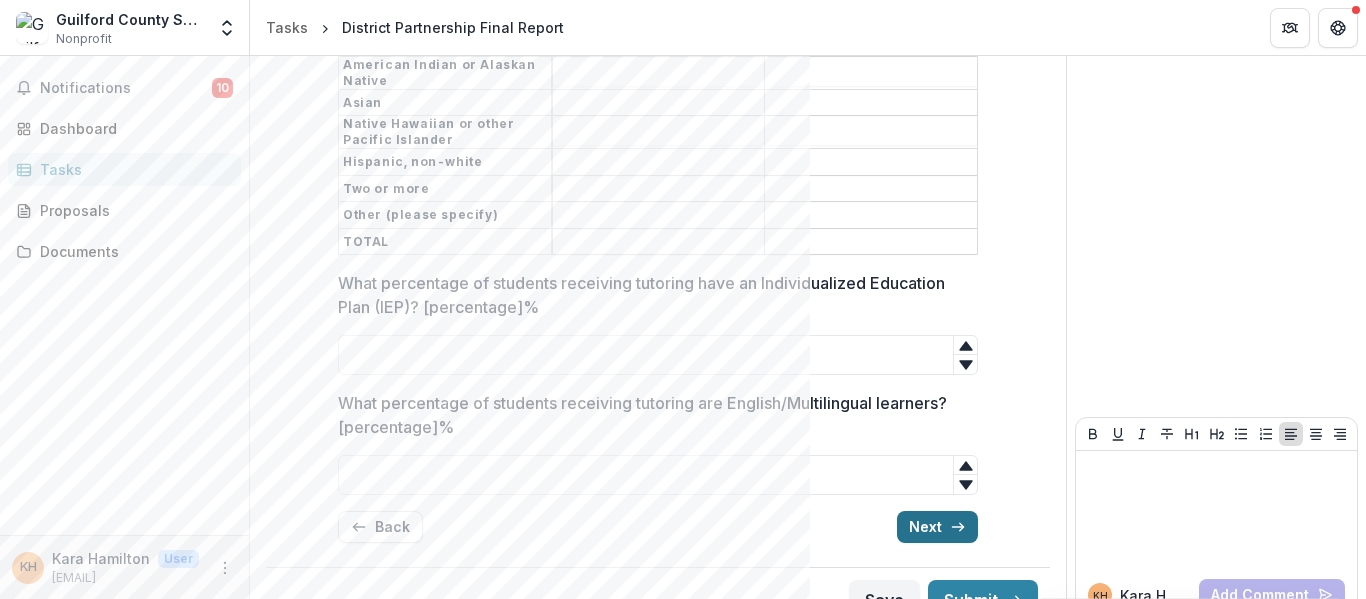 click on "Next" at bounding box center [937, 527] 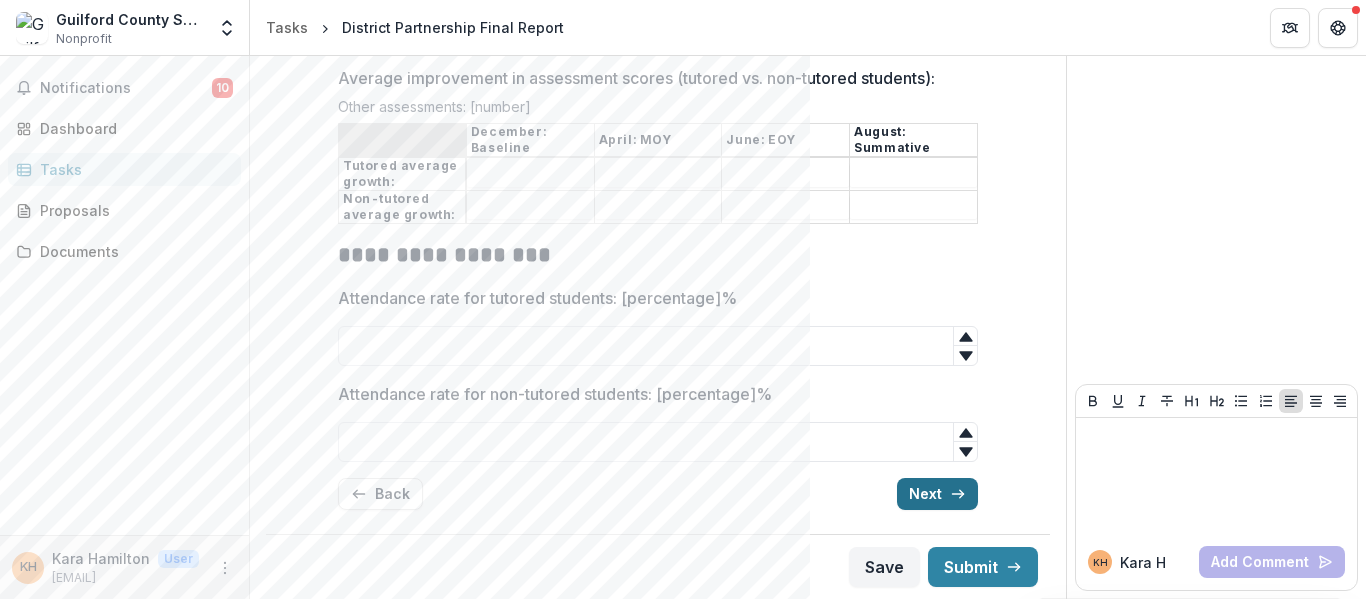 scroll, scrollTop: 677, scrollLeft: 0, axis: vertical 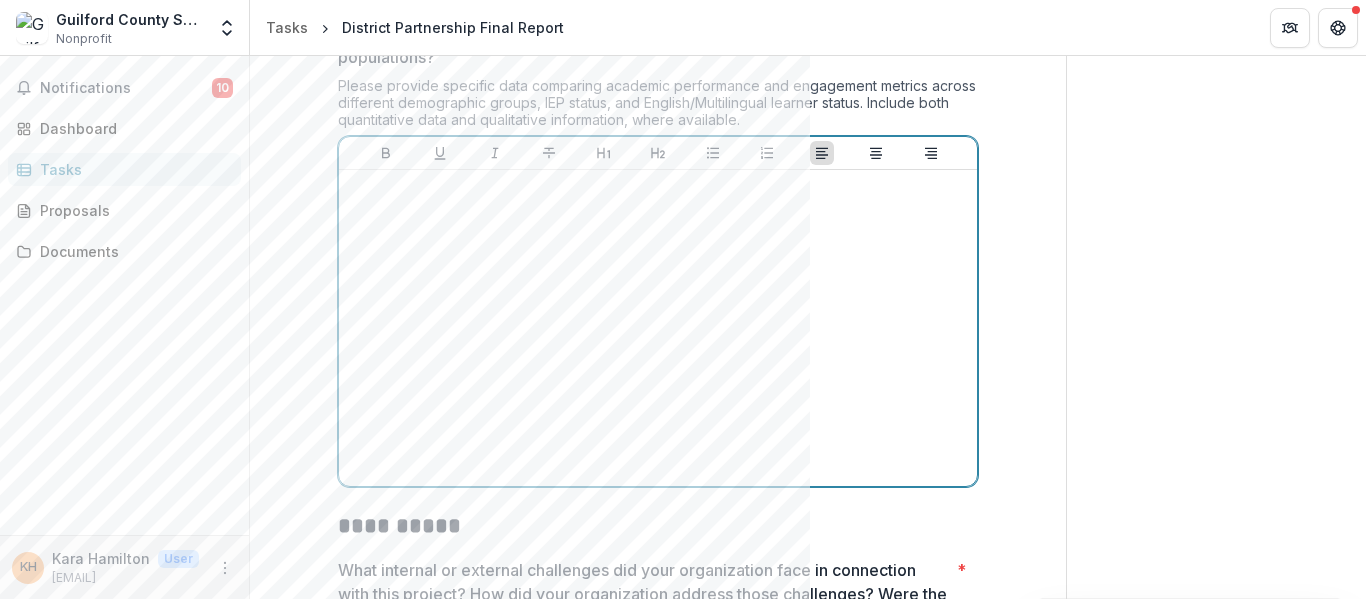 click at bounding box center [658, 328] 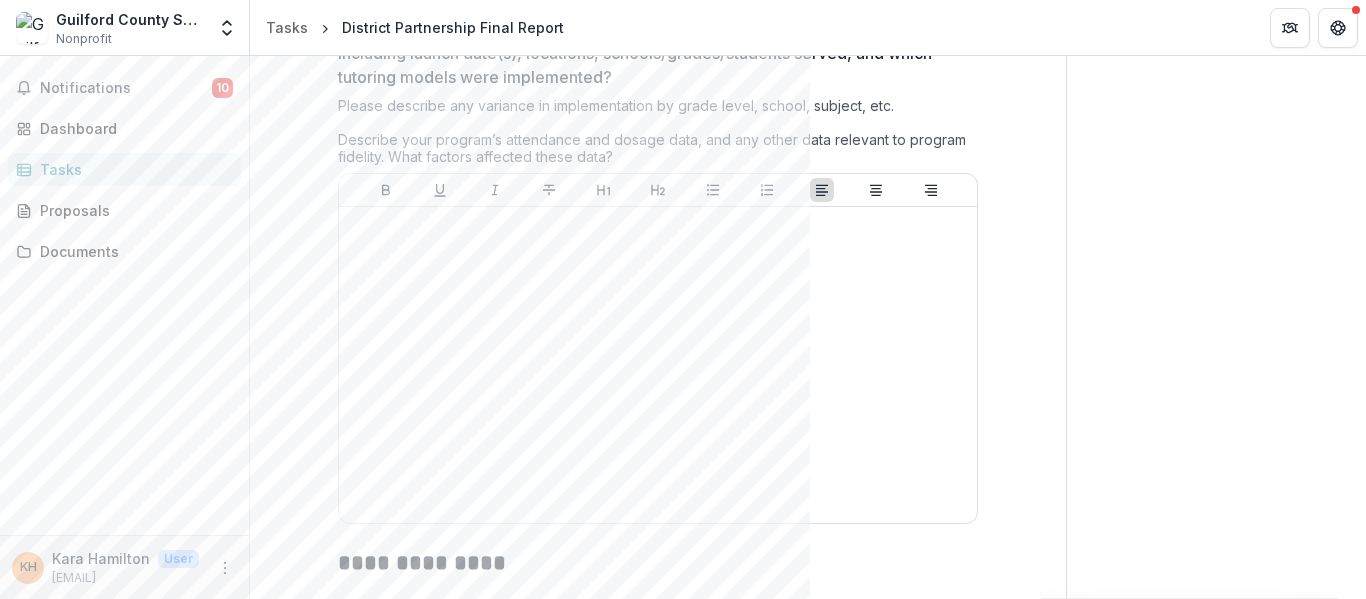 scroll, scrollTop: 400, scrollLeft: 0, axis: vertical 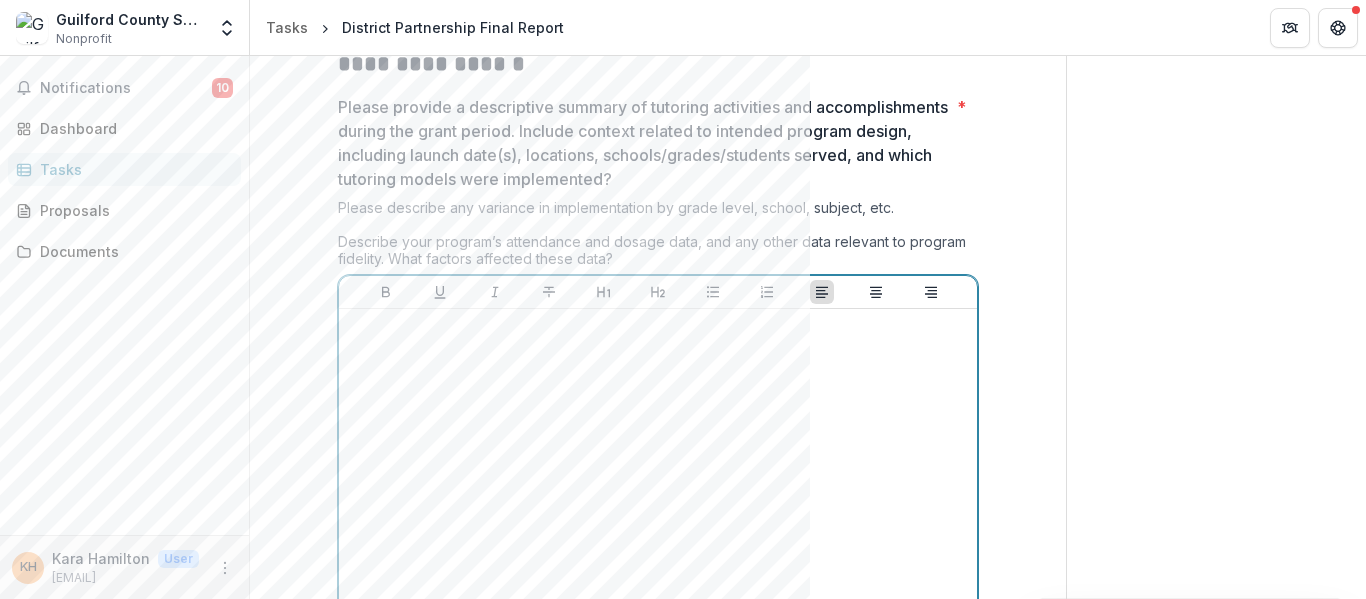 click at bounding box center [658, 328] 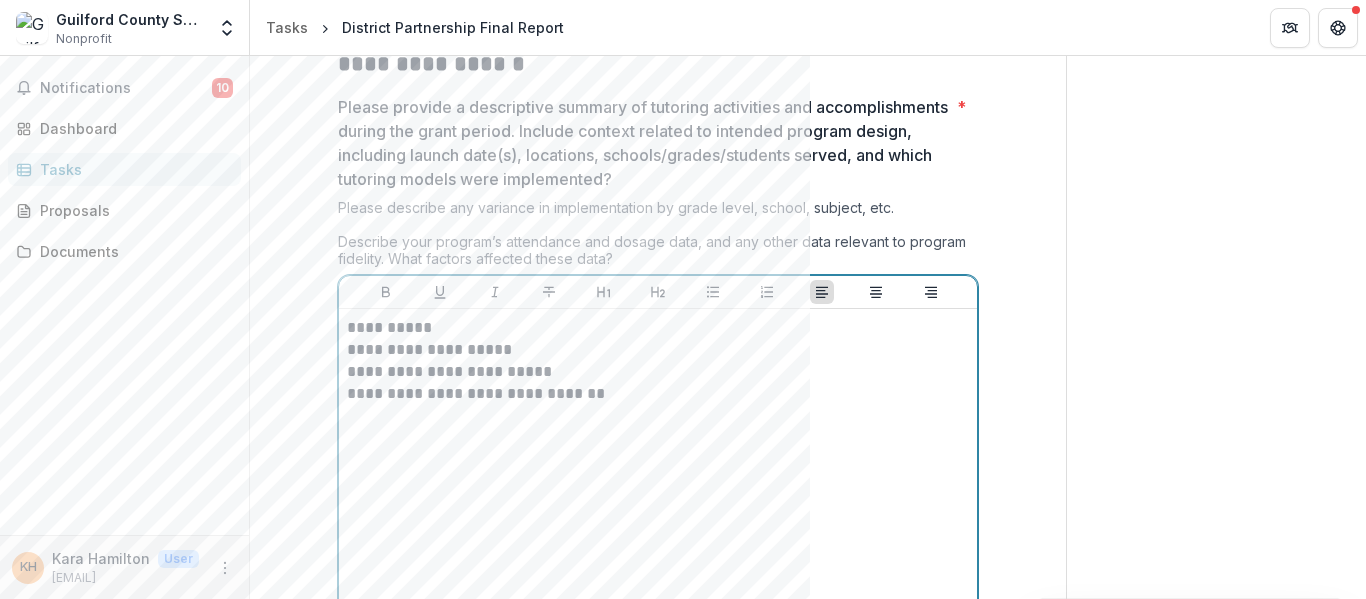 click at bounding box center [658, 438] 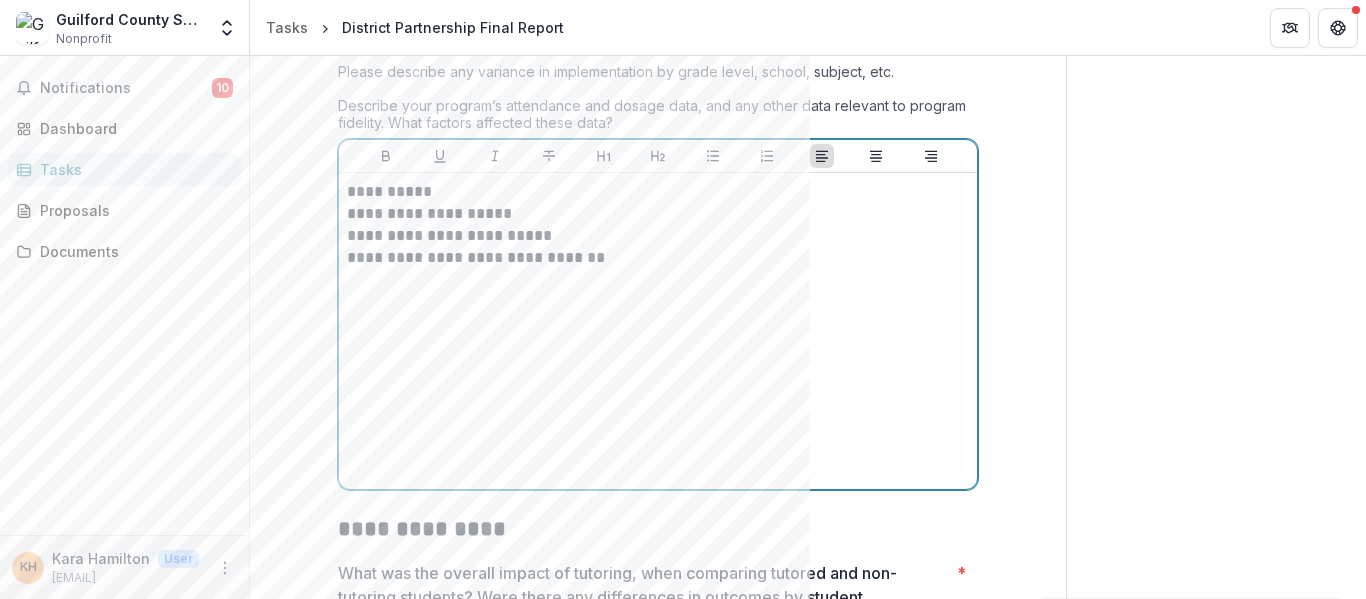 scroll, scrollTop: 500, scrollLeft: 0, axis: vertical 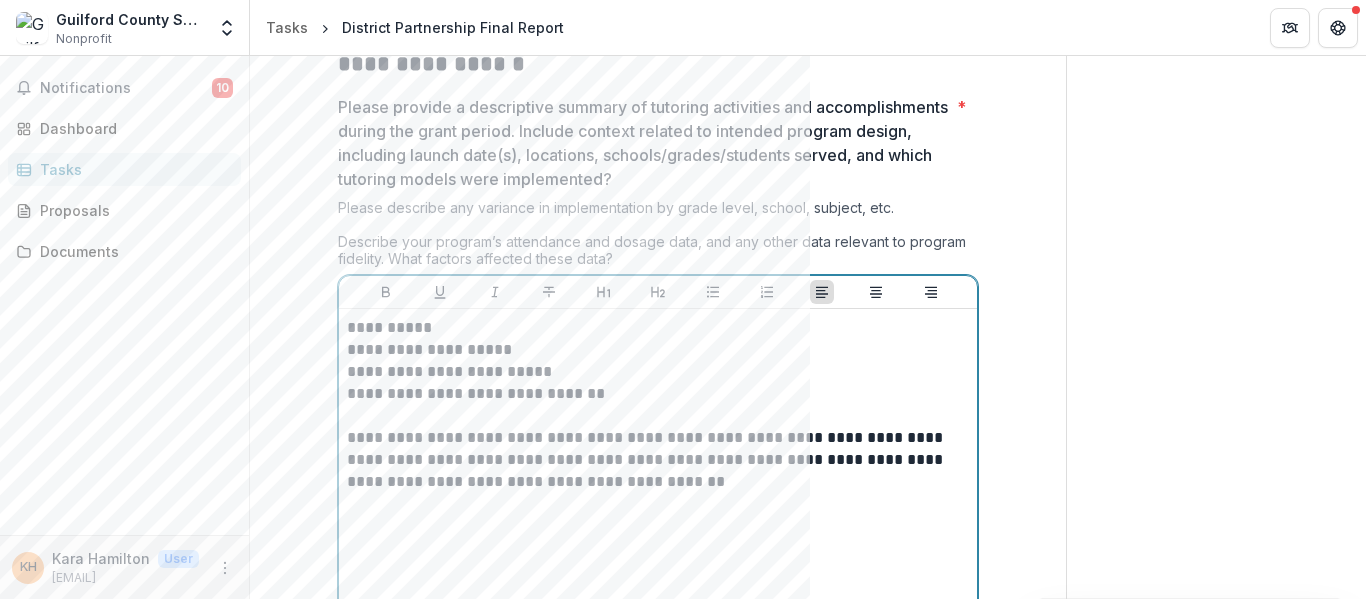 click on "**********" at bounding box center (658, 460) 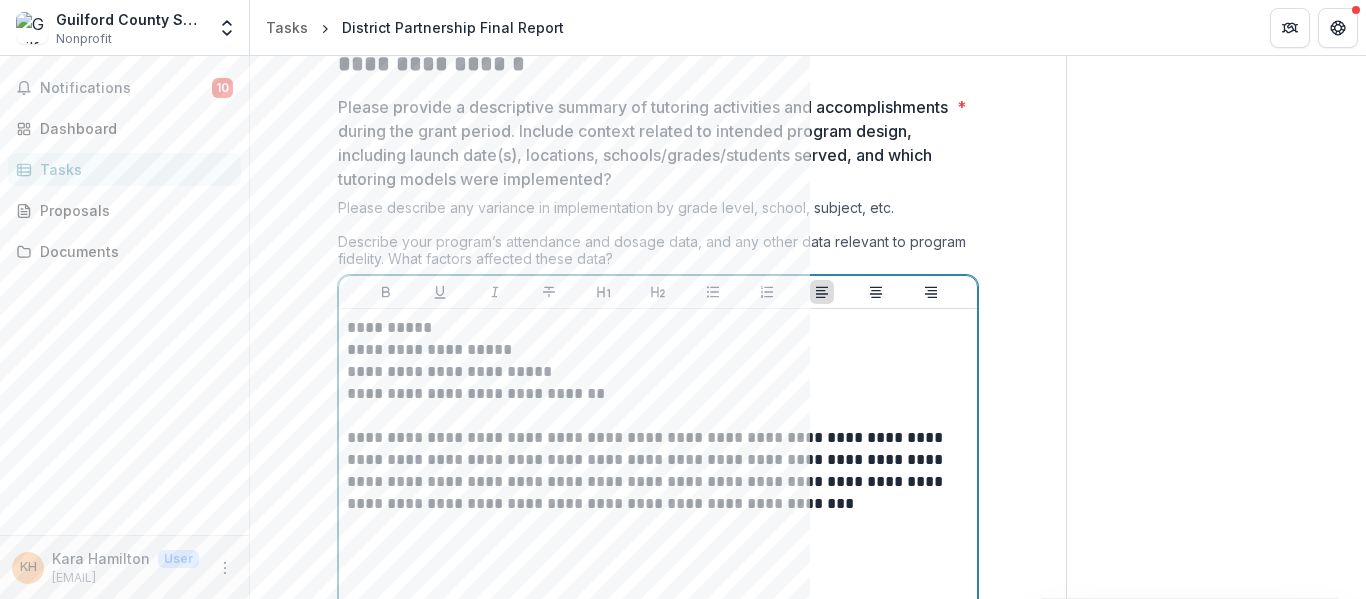 click on "**********" at bounding box center [658, 471] 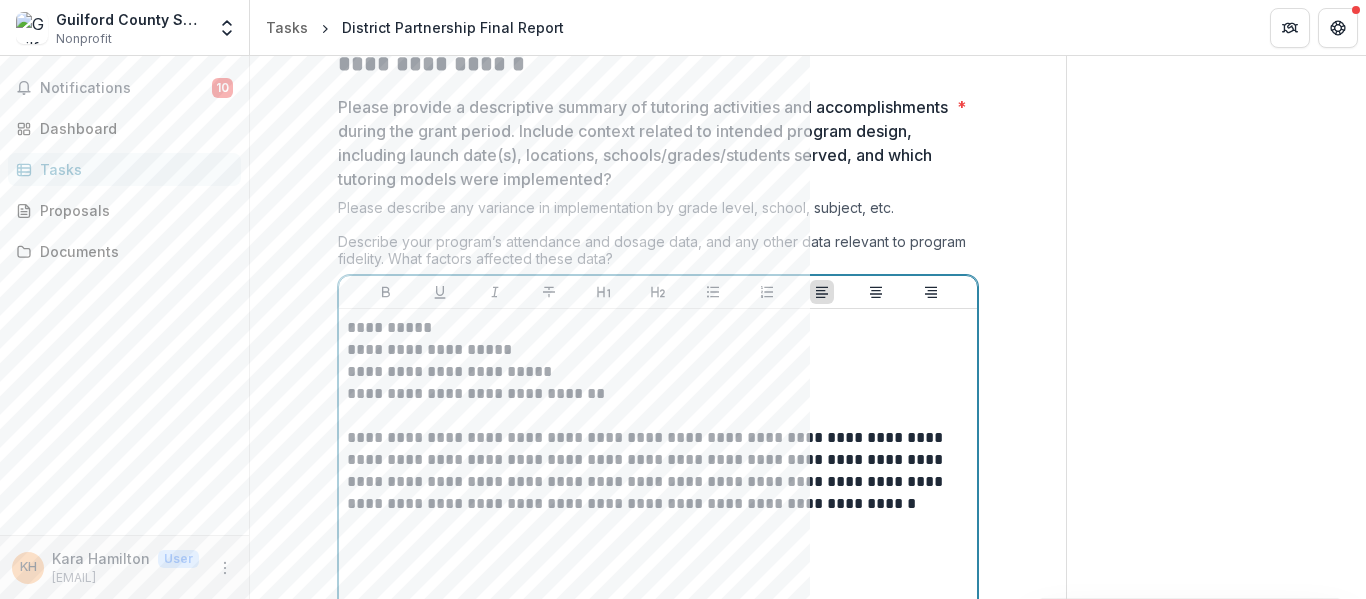 click on "**********" at bounding box center (658, 471) 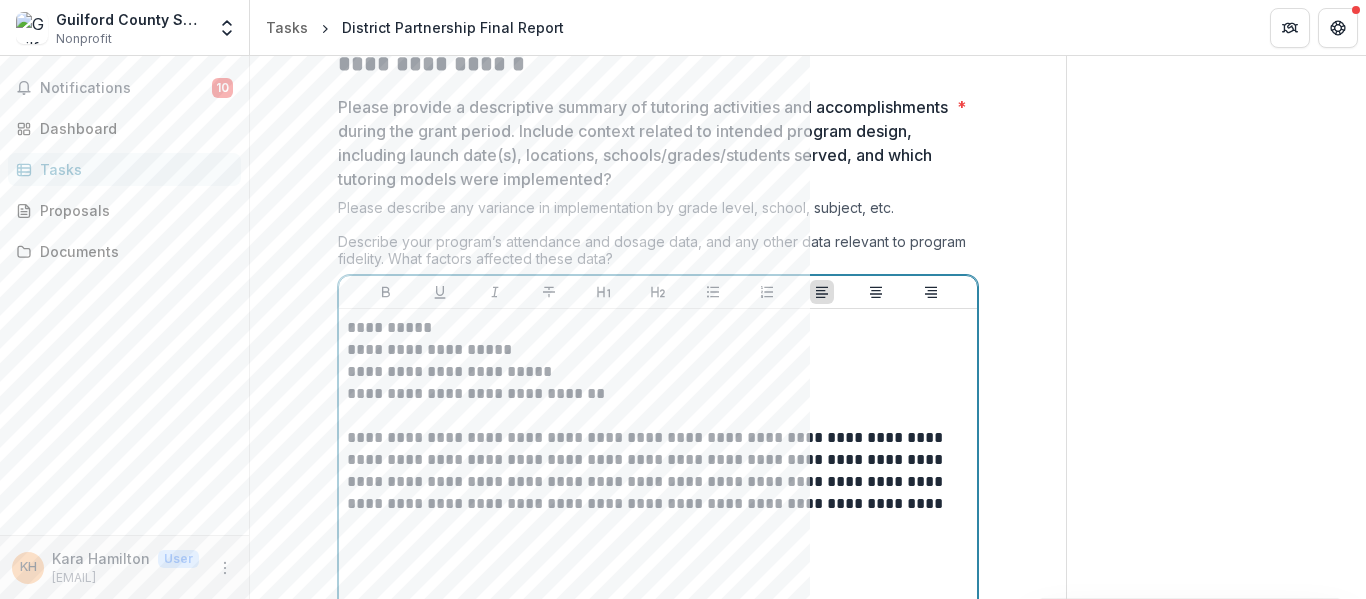 click on "**********" at bounding box center [658, 471] 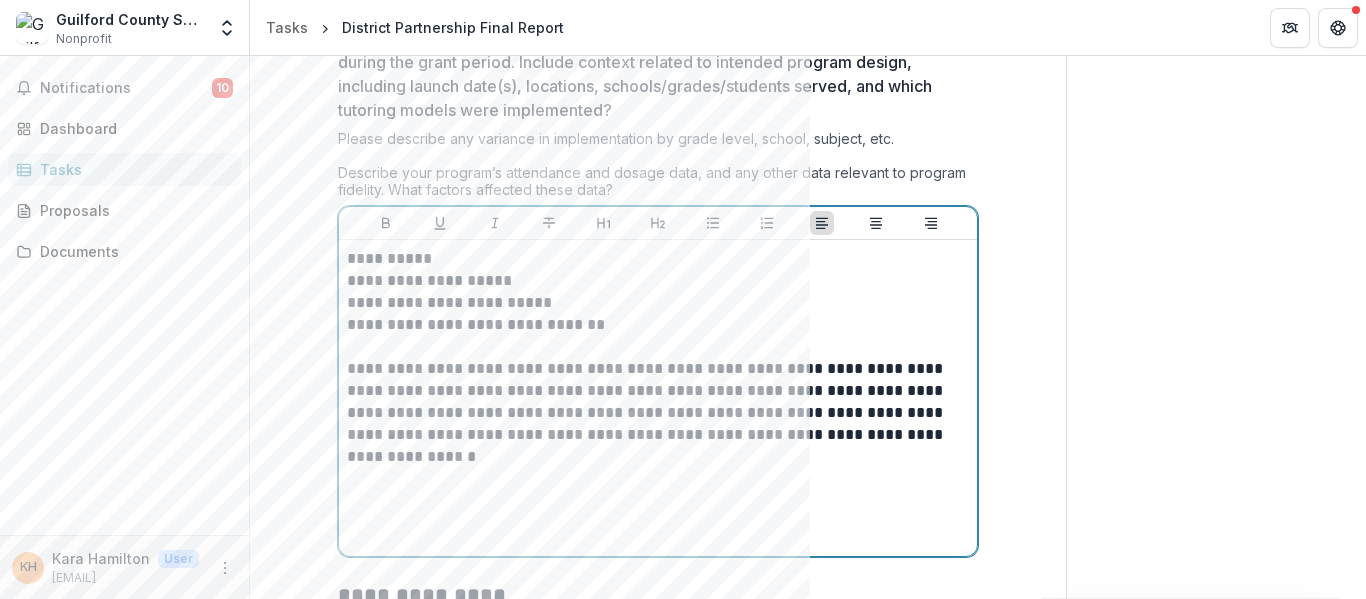 scroll, scrollTop: 400, scrollLeft: 0, axis: vertical 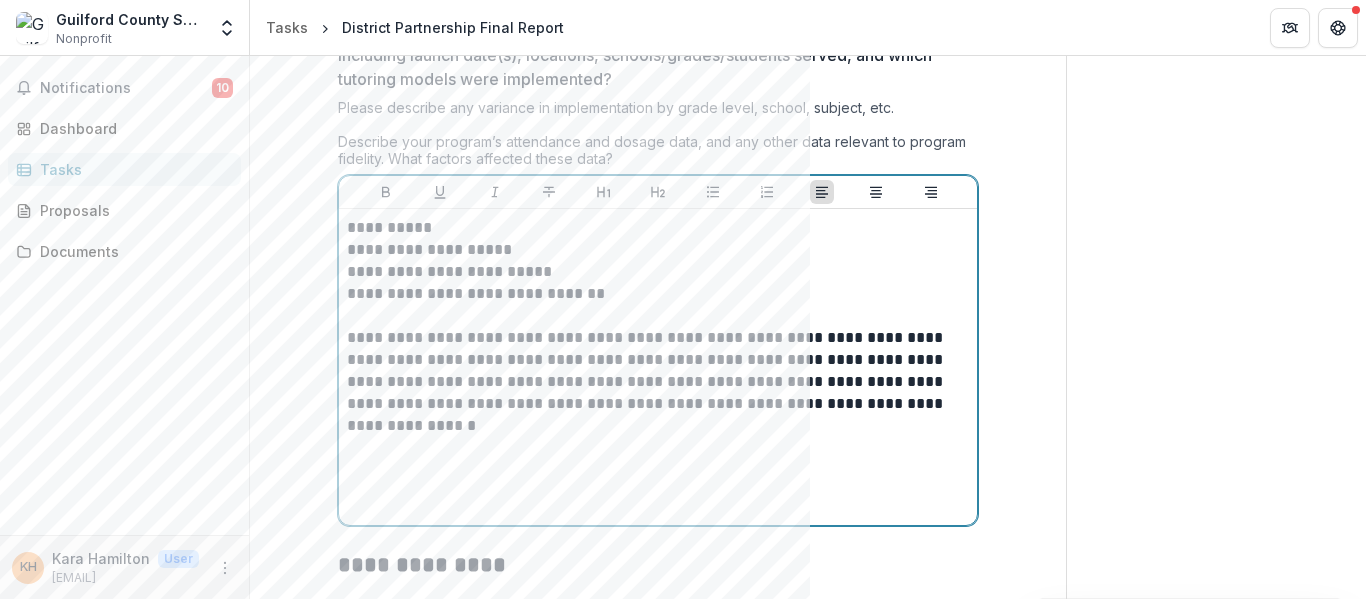 click on "**********" at bounding box center (658, 382) 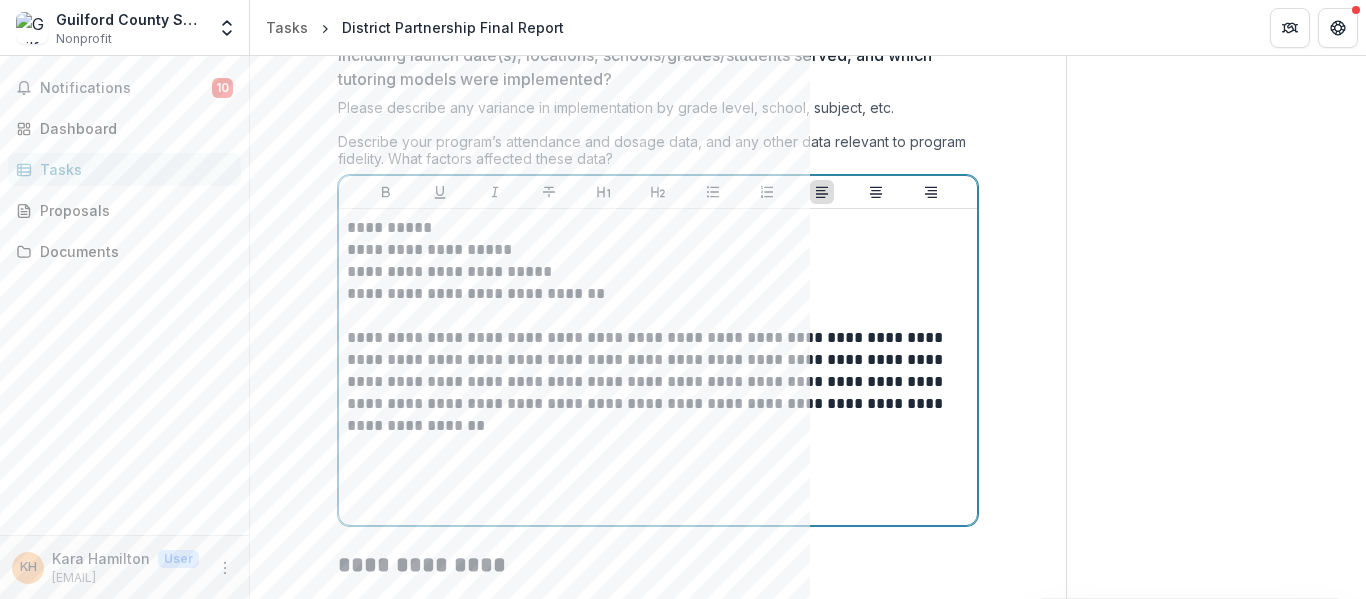 click on "**********" at bounding box center (658, 382) 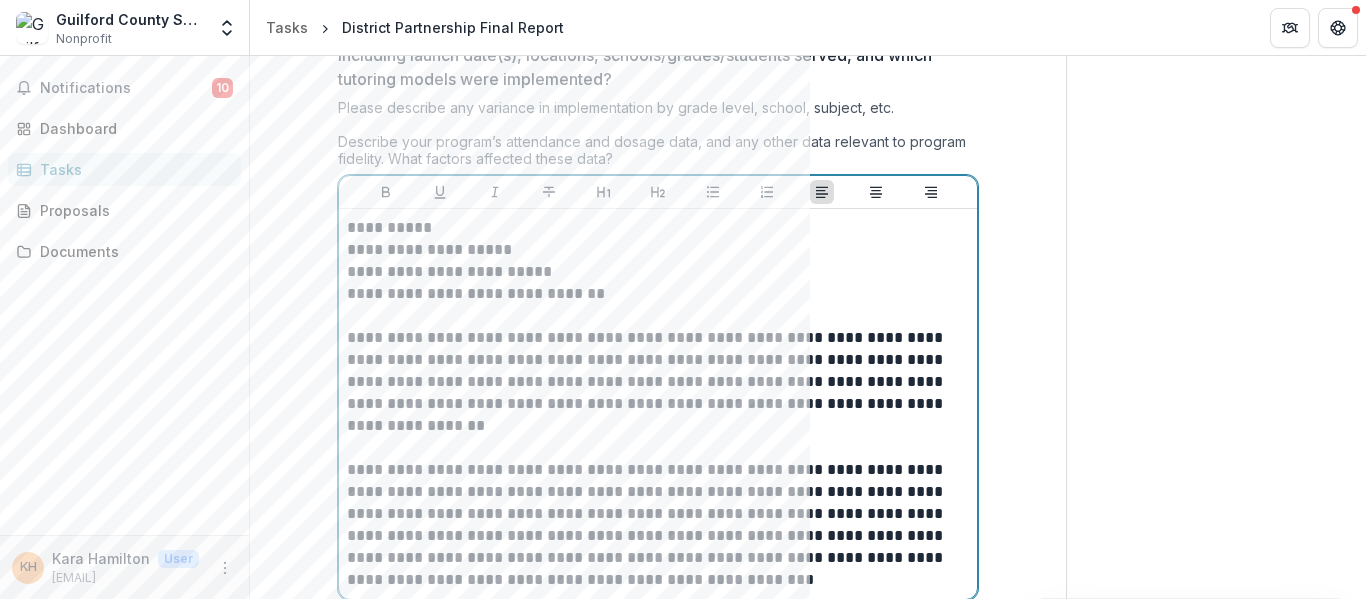 click on "**********" at bounding box center (658, 525) 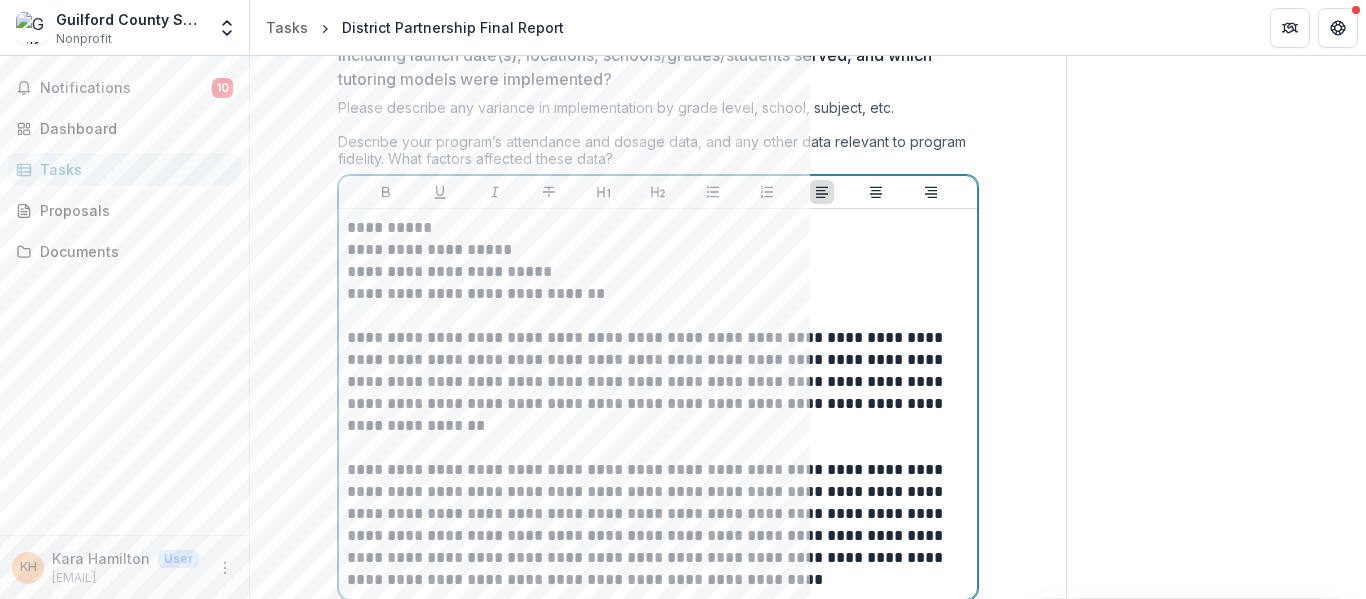 click on "**********" at bounding box center (658, 525) 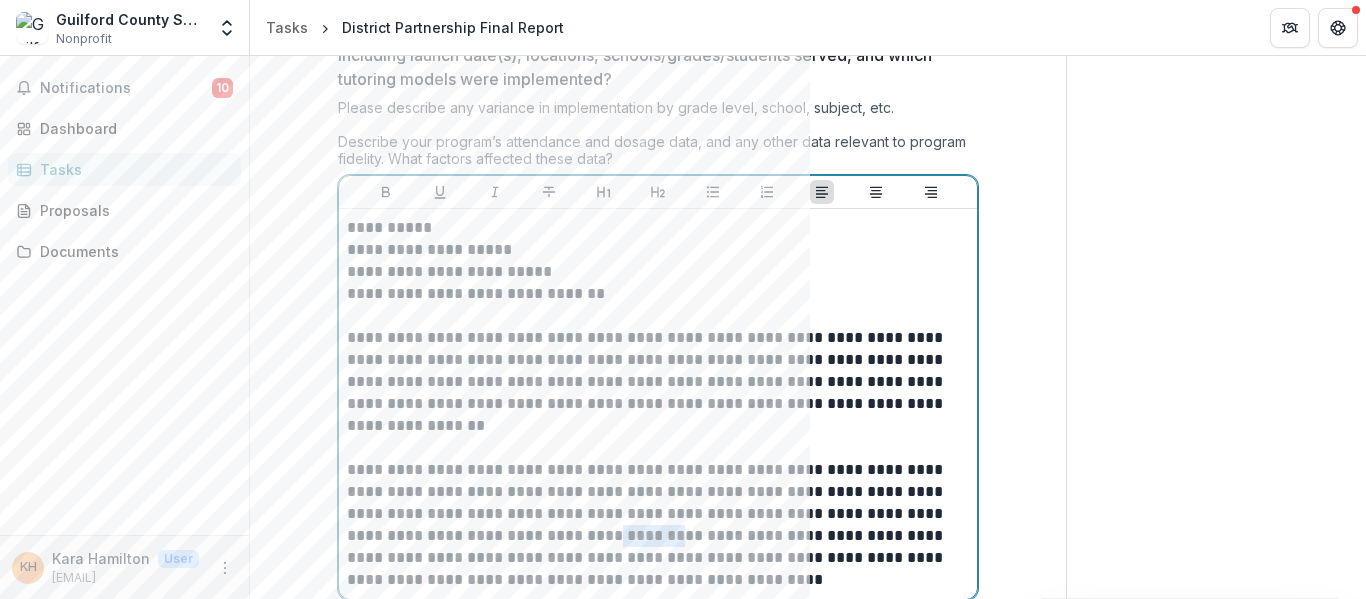 drag, startPoint x: 612, startPoint y: 535, endPoint x: 548, endPoint y: 535, distance: 64 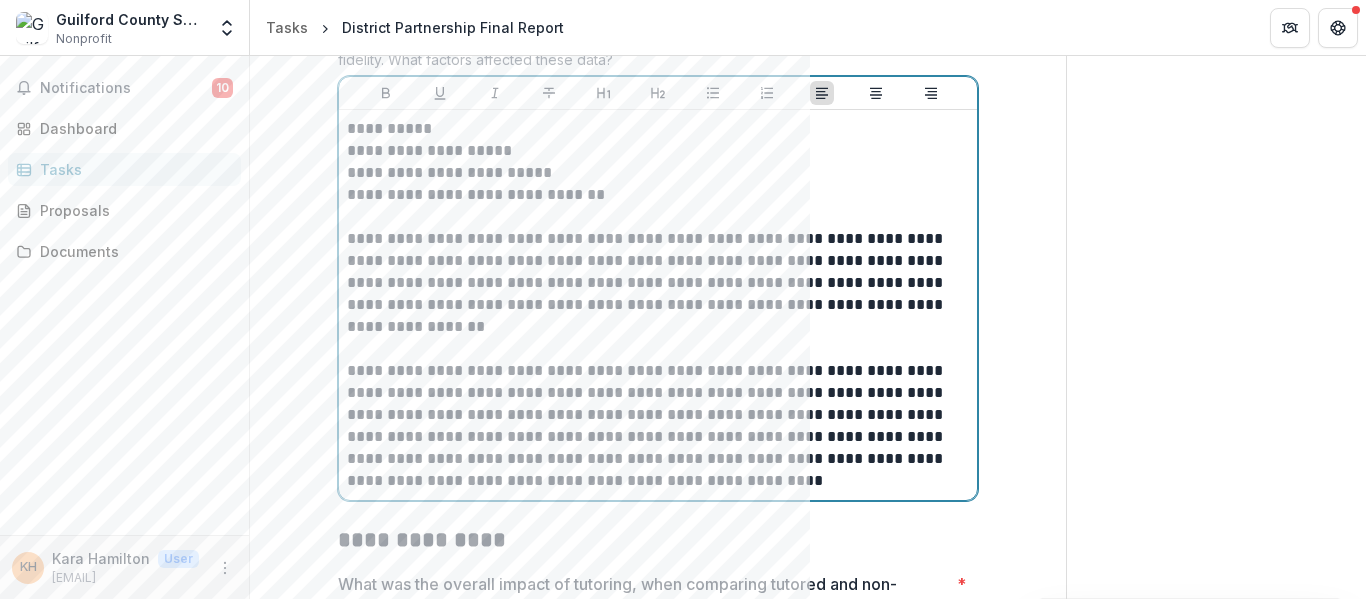 scroll, scrollTop: 500, scrollLeft: 0, axis: vertical 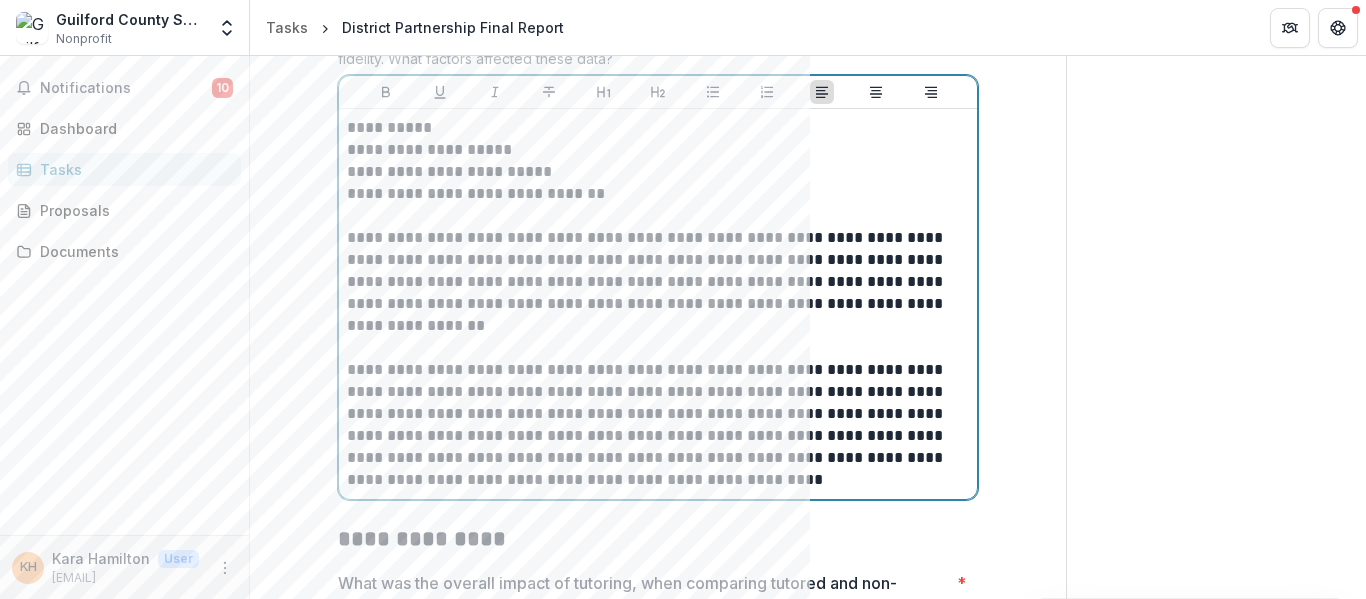 click on "**********" at bounding box center (658, 425) 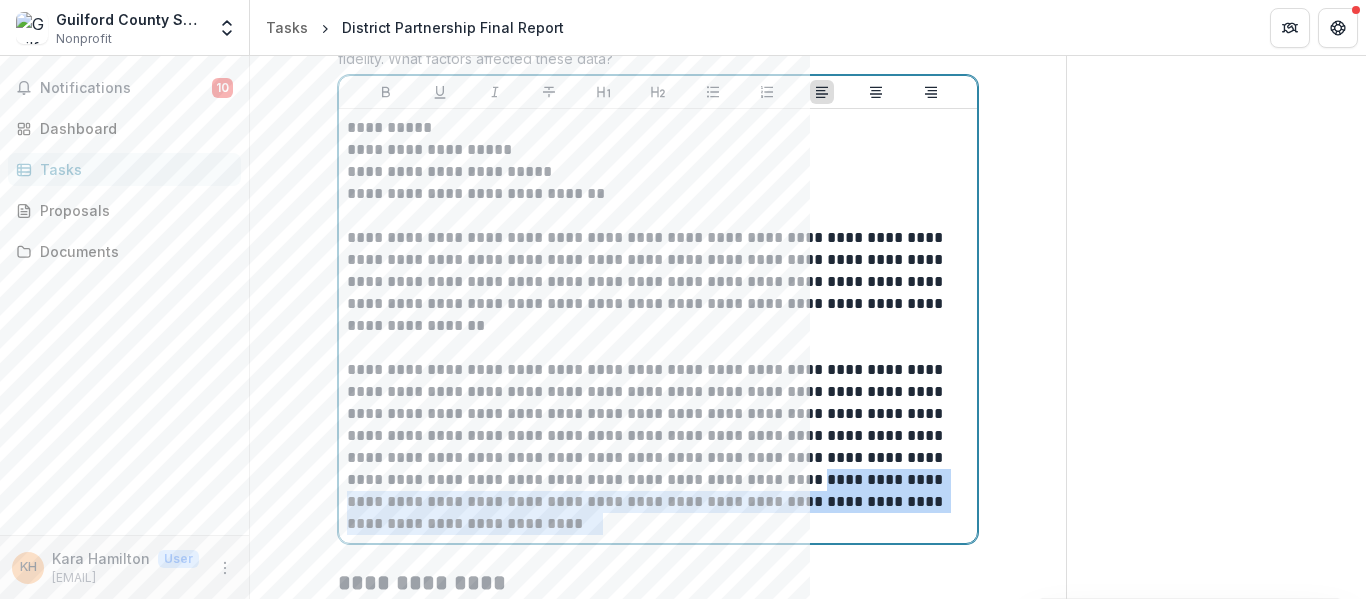 drag, startPoint x: 737, startPoint y: 480, endPoint x: 801, endPoint y: 520, distance: 75.47185 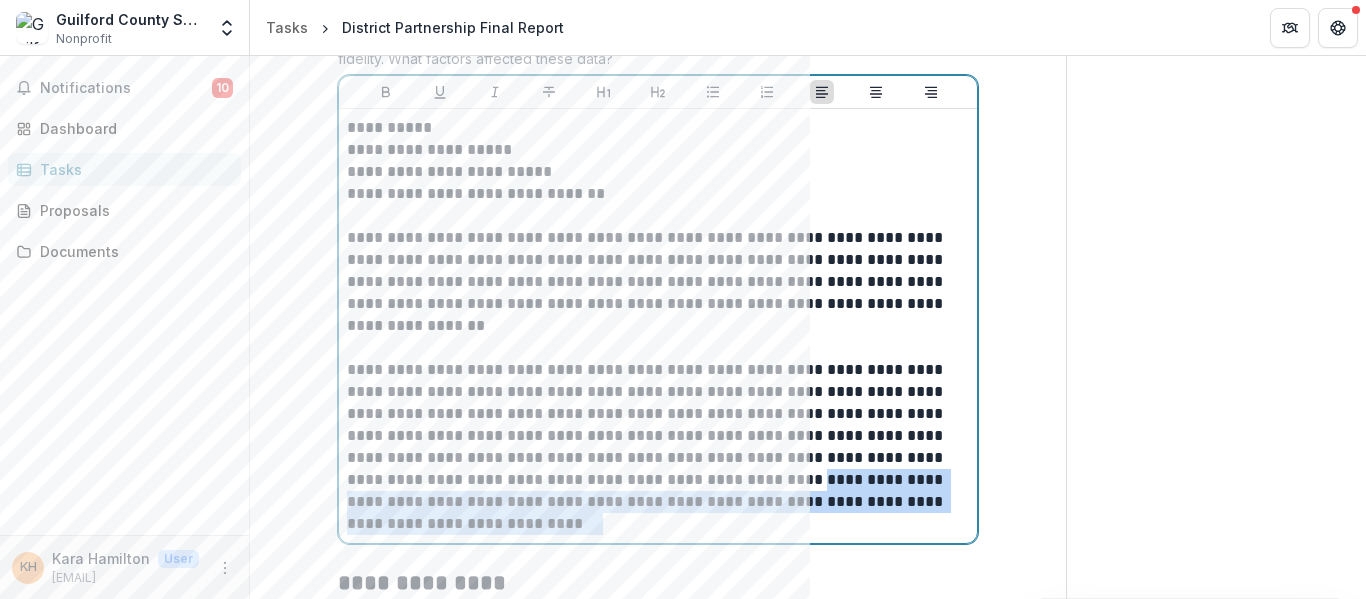 click on "[REDACTED]" at bounding box center [658, 447] 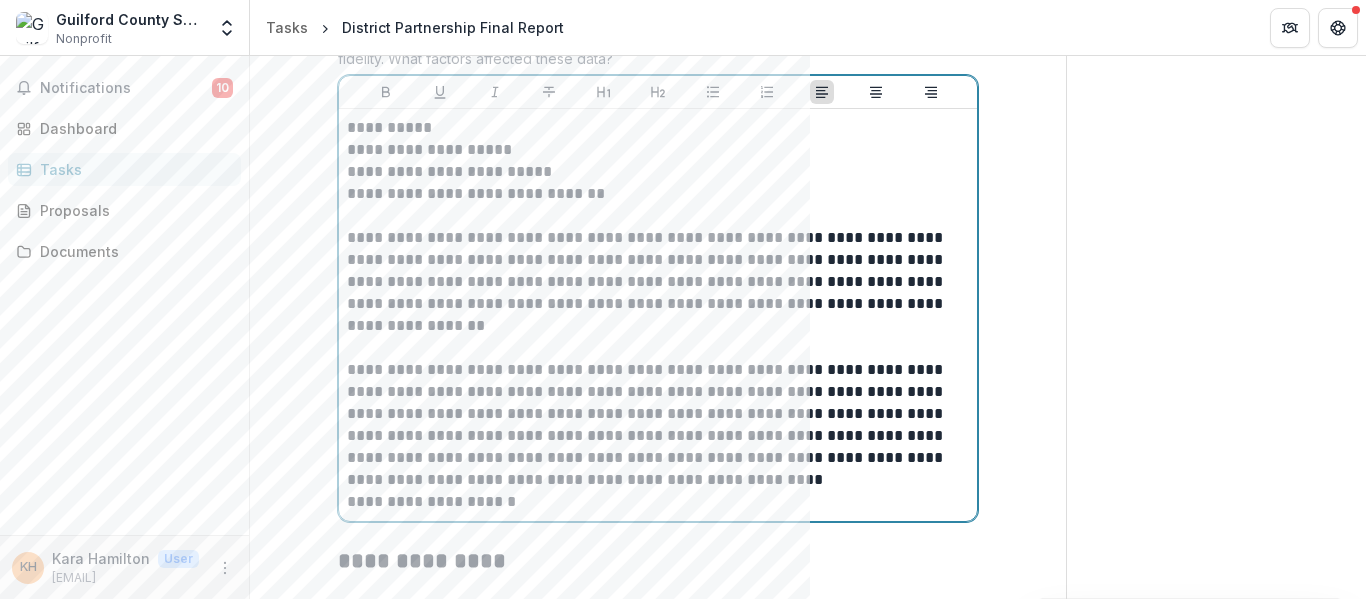 click on "**********" at bounding box center [658, 425] 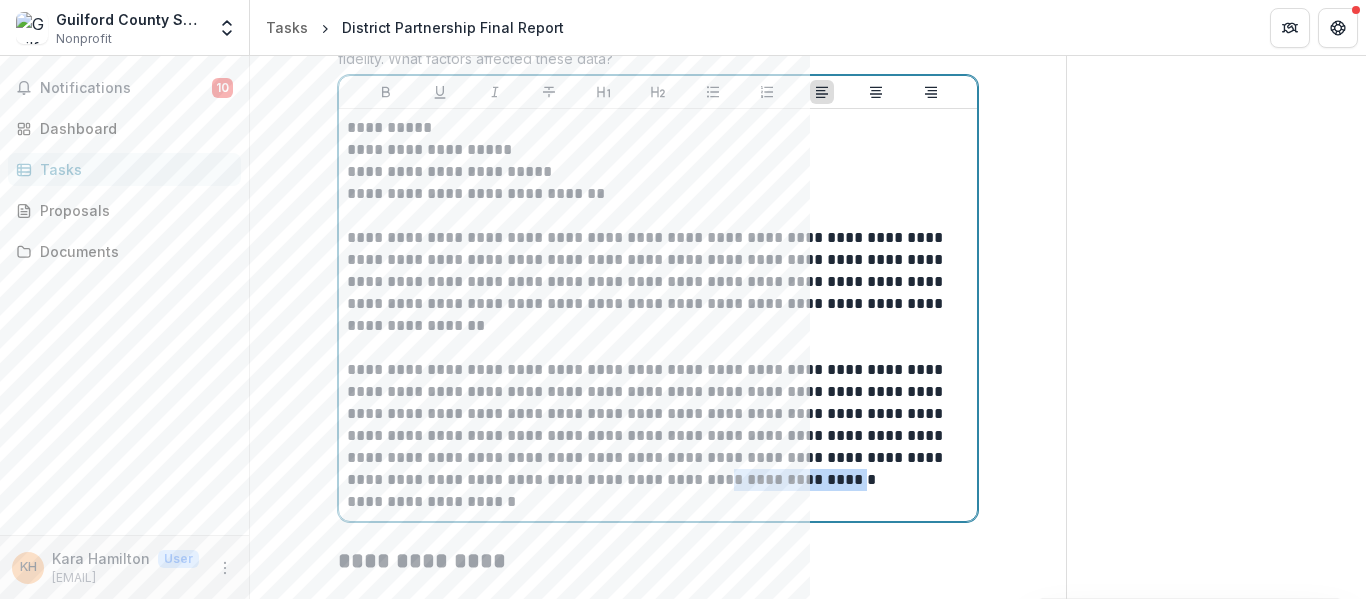 drag, startPoint x: 766, startPoint y: 479, endPoint x: 632, endPoint y: 478, distance: 134.00374 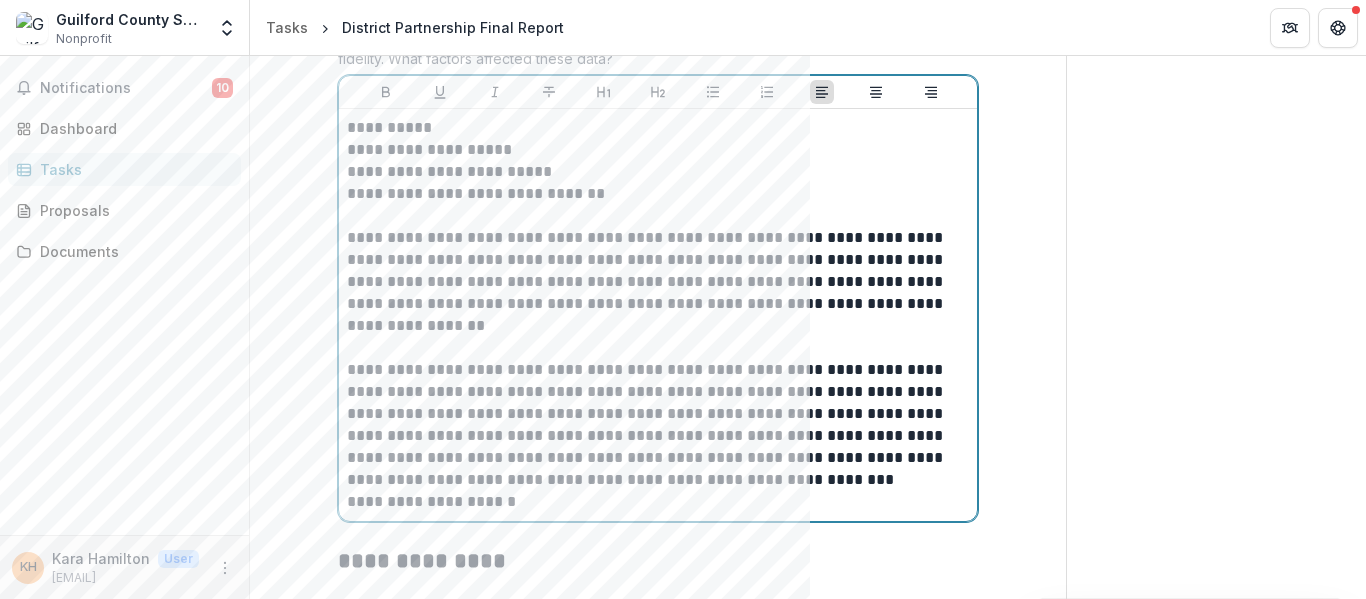 click on "**********" at bounding box center (658, 502) 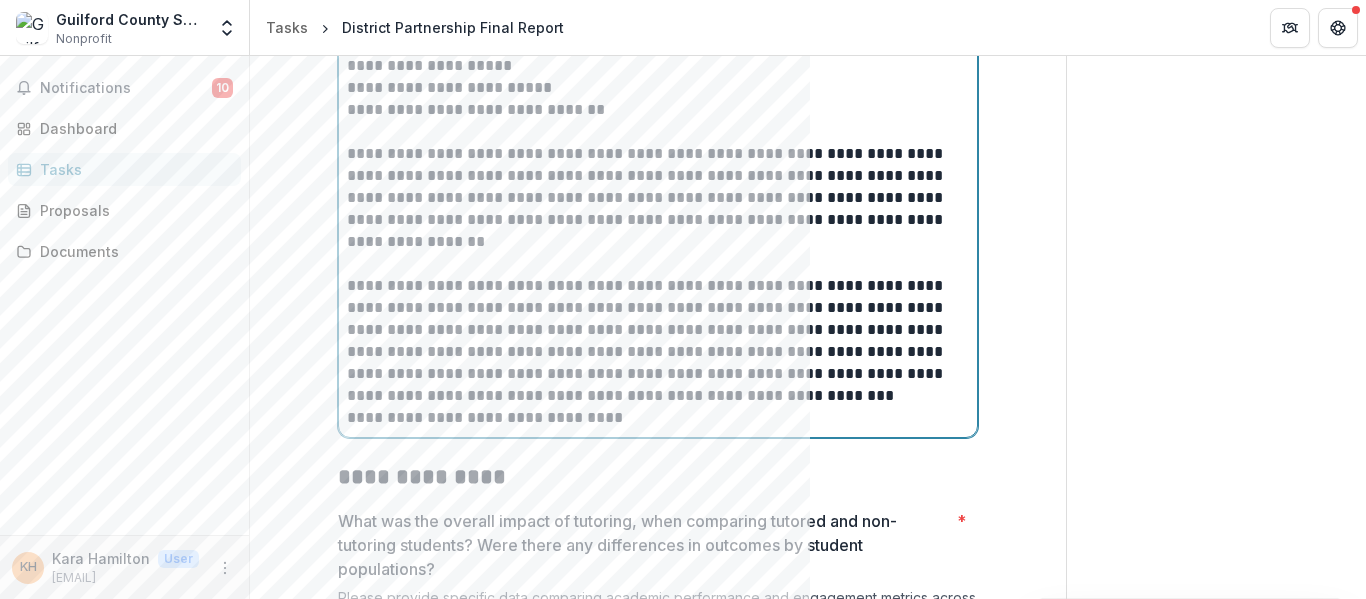 scroll, scrollTop: 600, scrollLeft: 0, axis: vertical 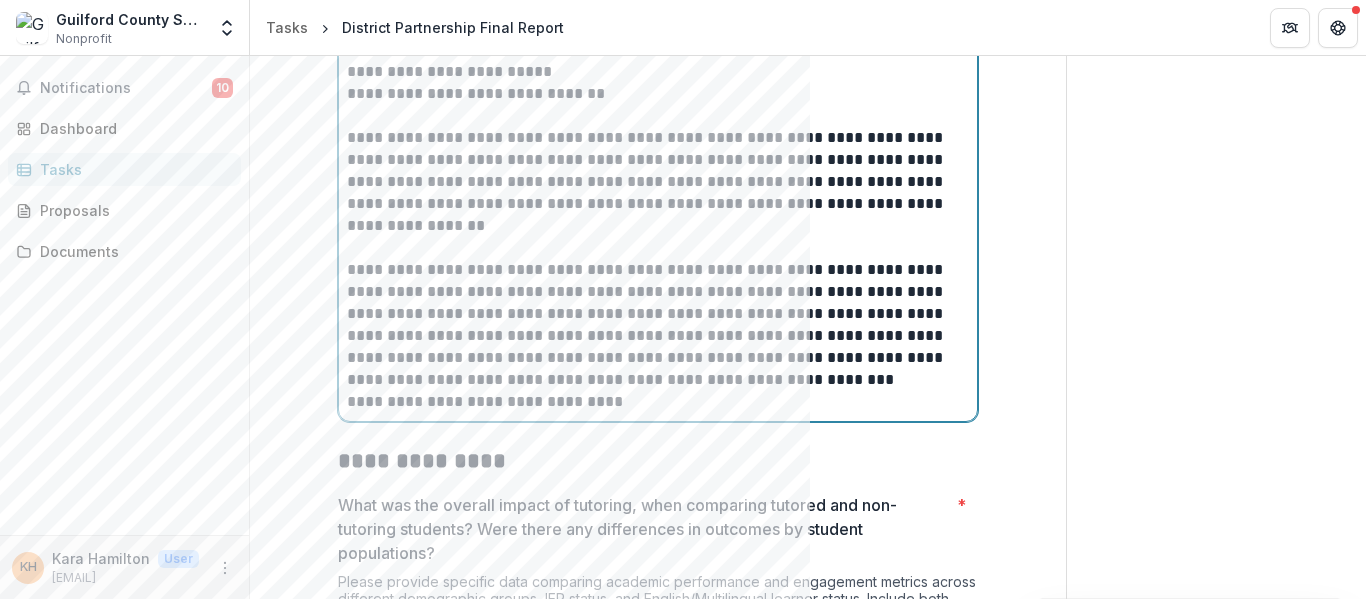 click on "**********" at bounding box center [658, 325] 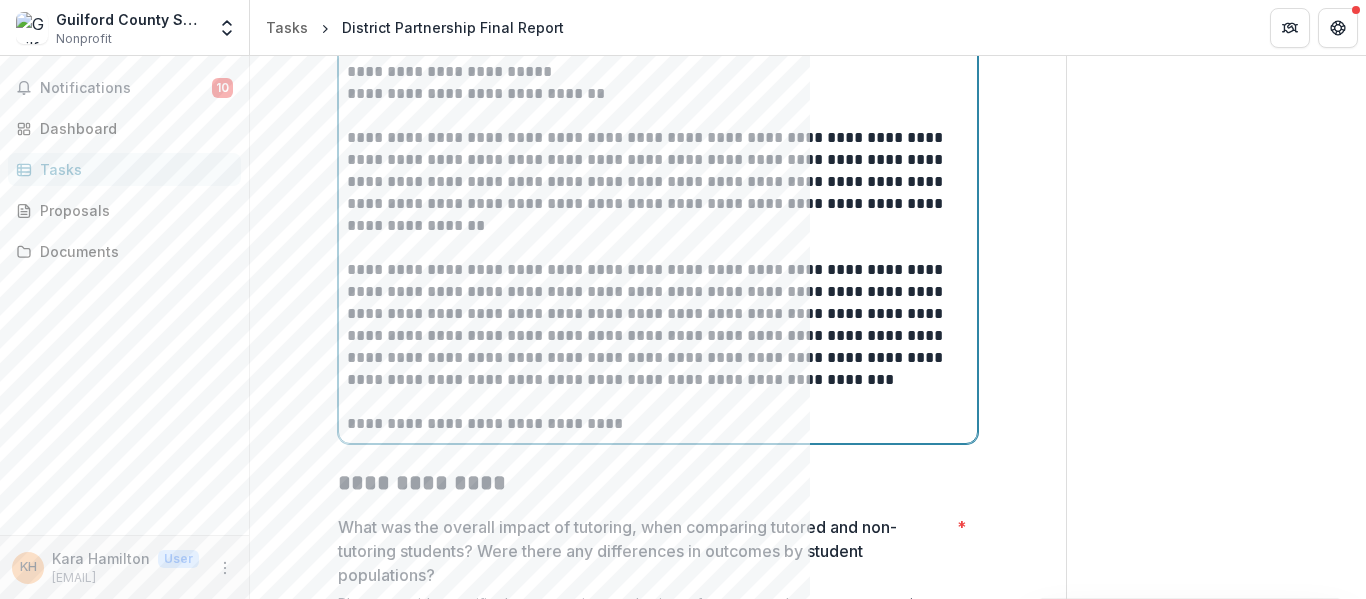 click on "**********" at bounding box center [658, 424] 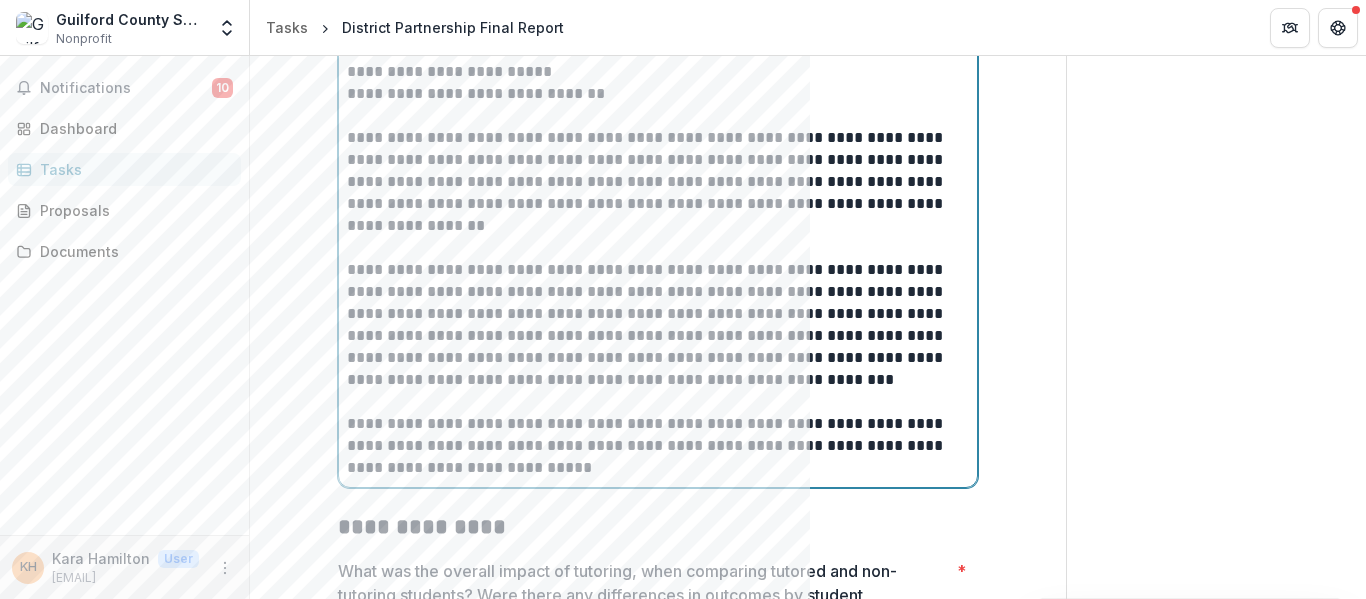 click on "**********" at bounding box center (658, 446) 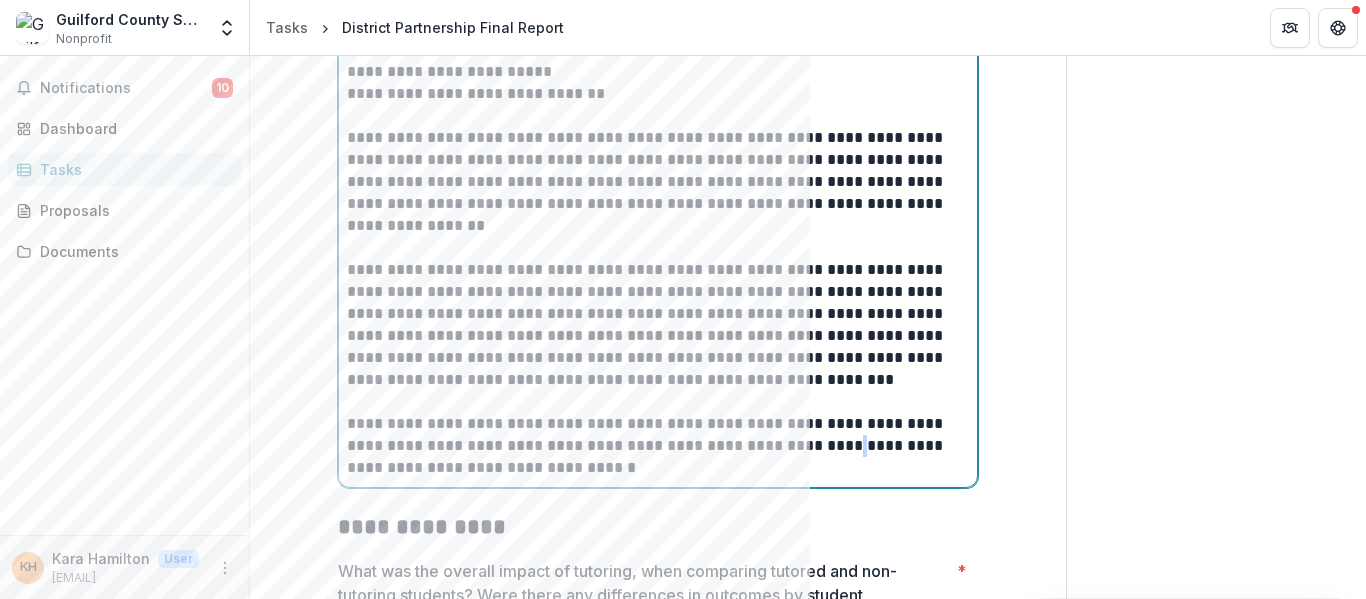click on "**********" at bounding box center [658, 446] 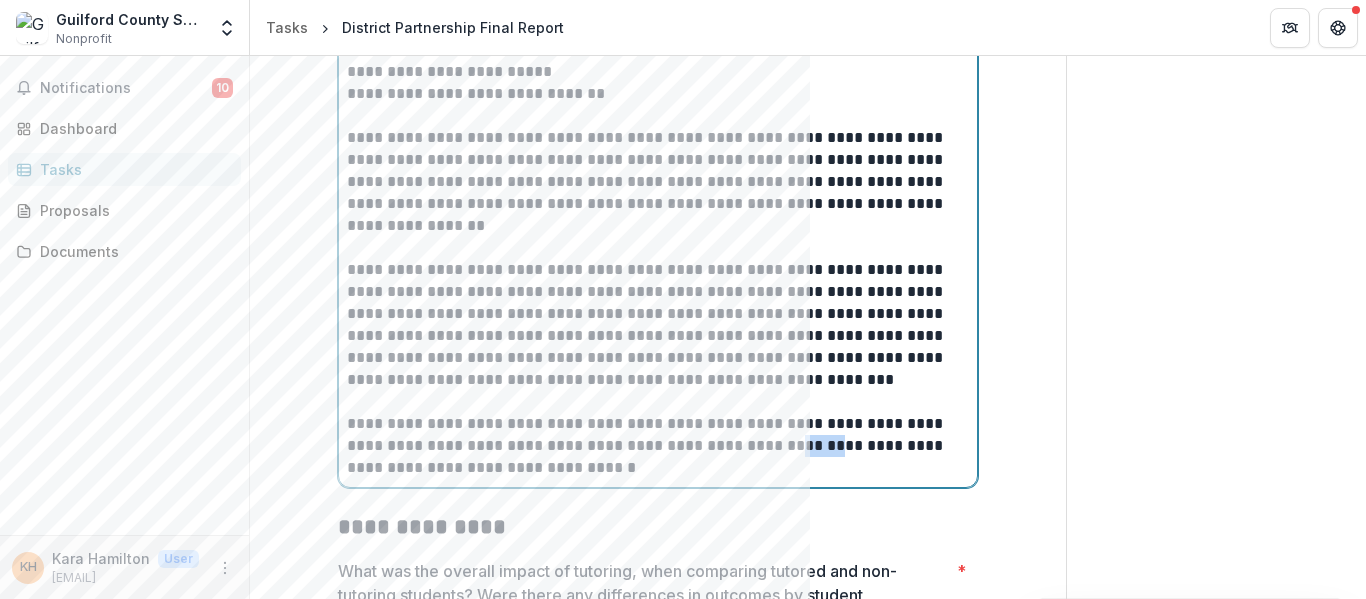 drag, startPoint x: 779, startPoint y: 444, endPoint x: 744, endPoint y: 447, distance: 35.128338 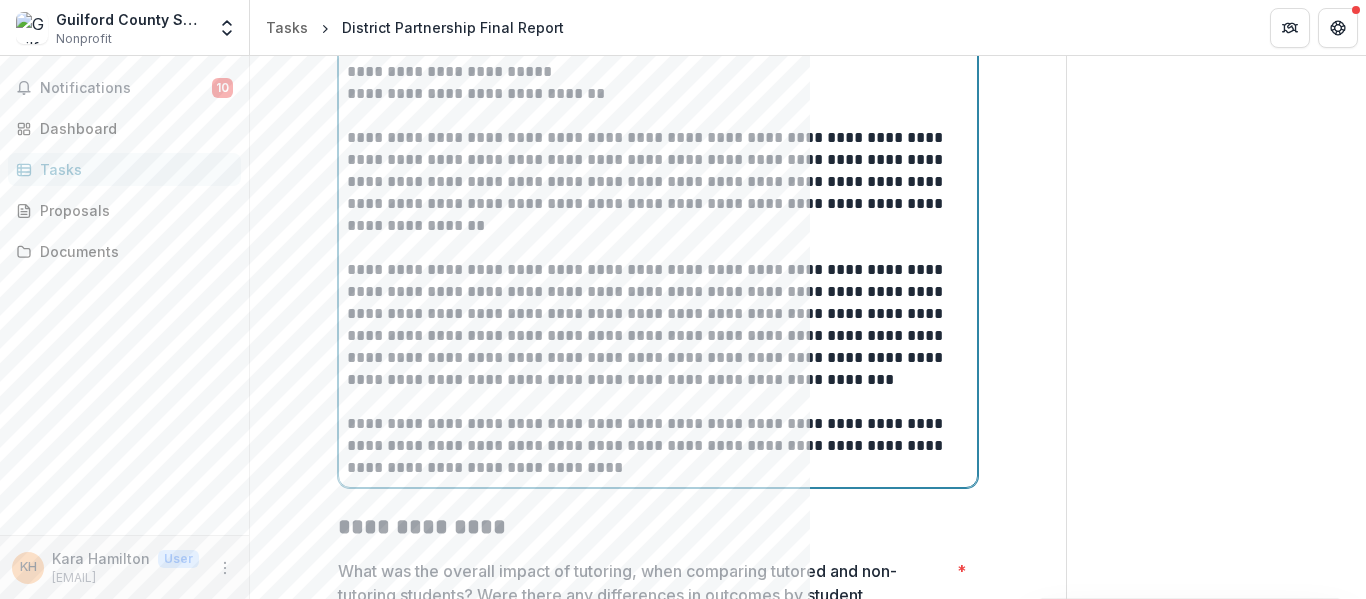 click on "**********" at bounding box center [658, 446] 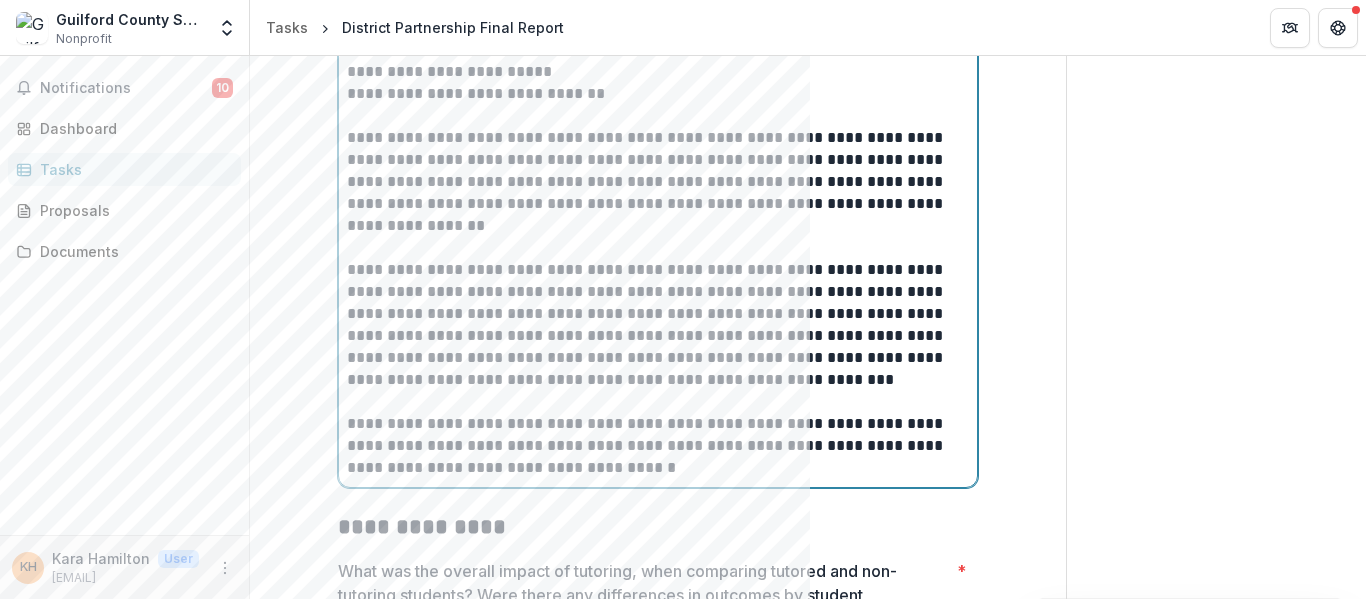 click on "**********" at bounding box center [658, 446] 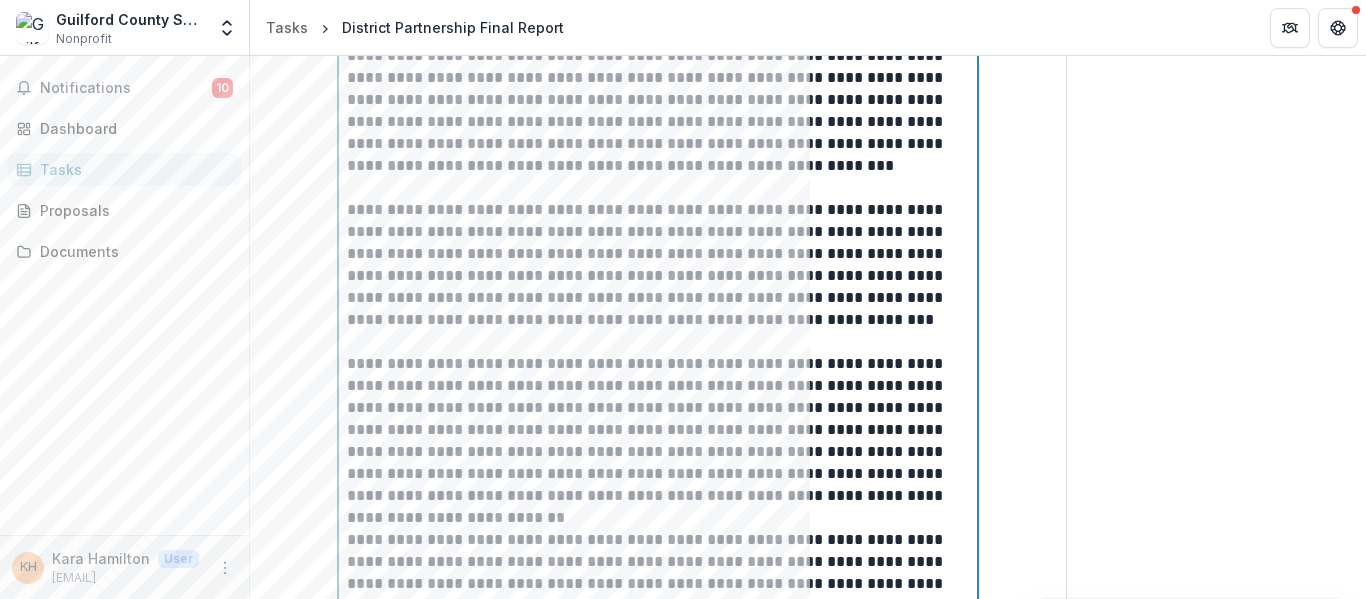 scroll, scrollTop: 836, scrollLeft: 0, axis: vertical 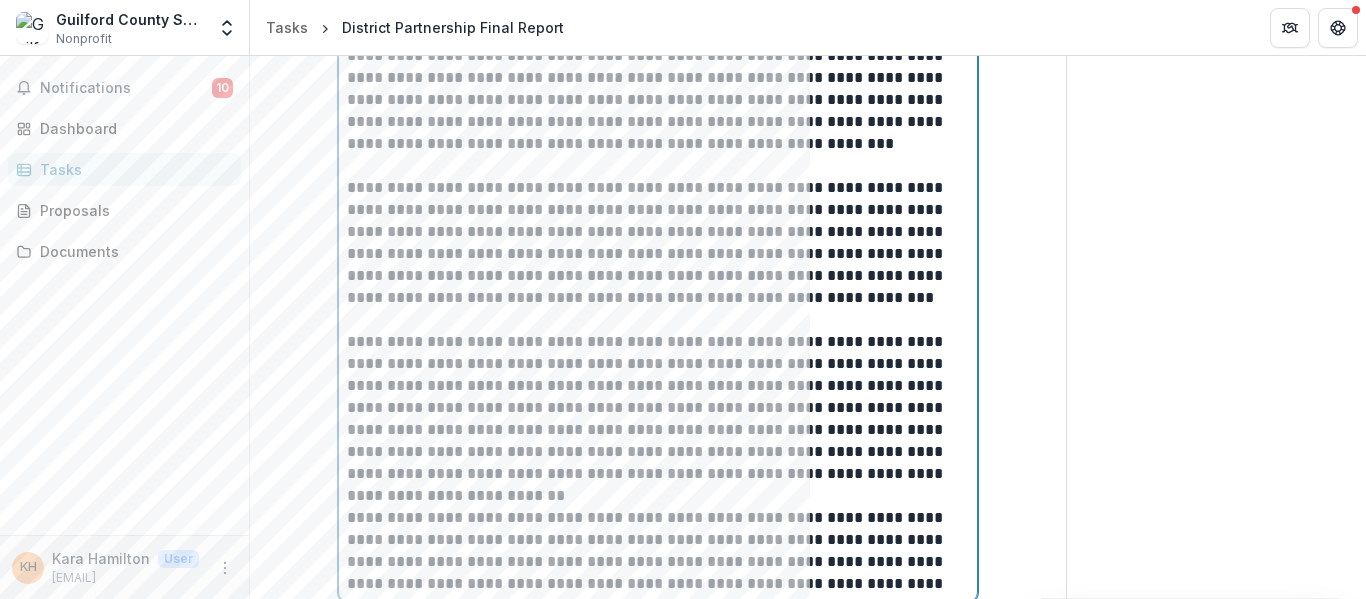 click on "**********" at bounding box center (658, 551) 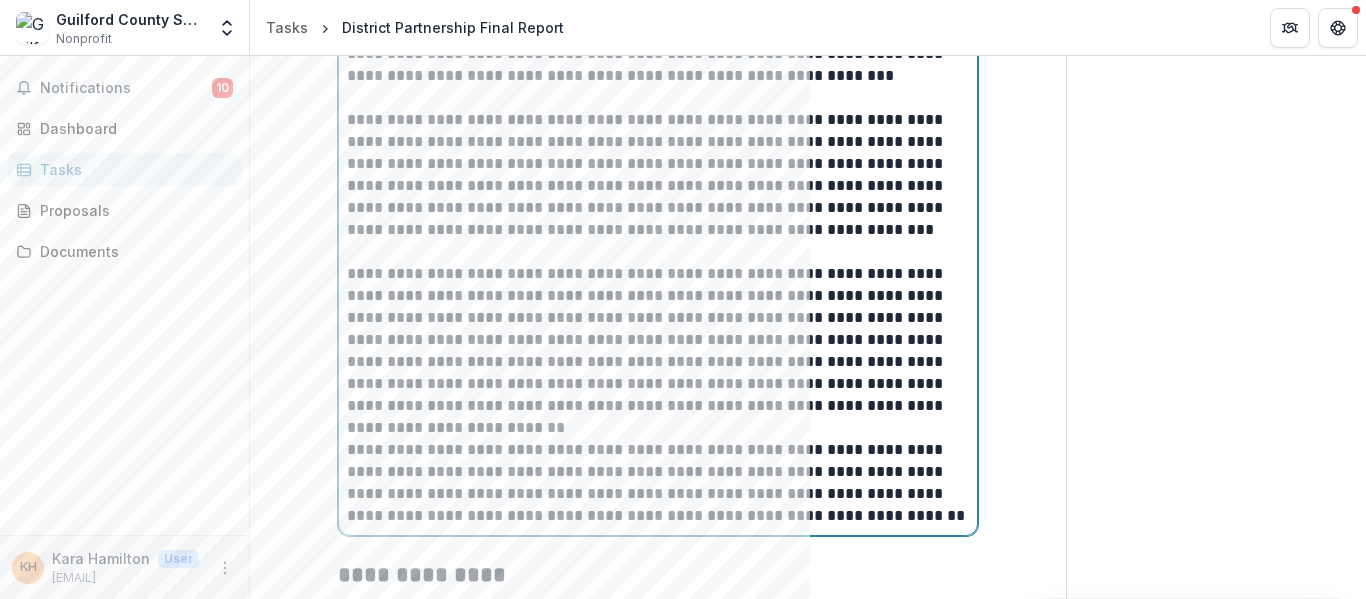 scroll, scrollTop: 1036, scrollLeft: 0, axis: vertical 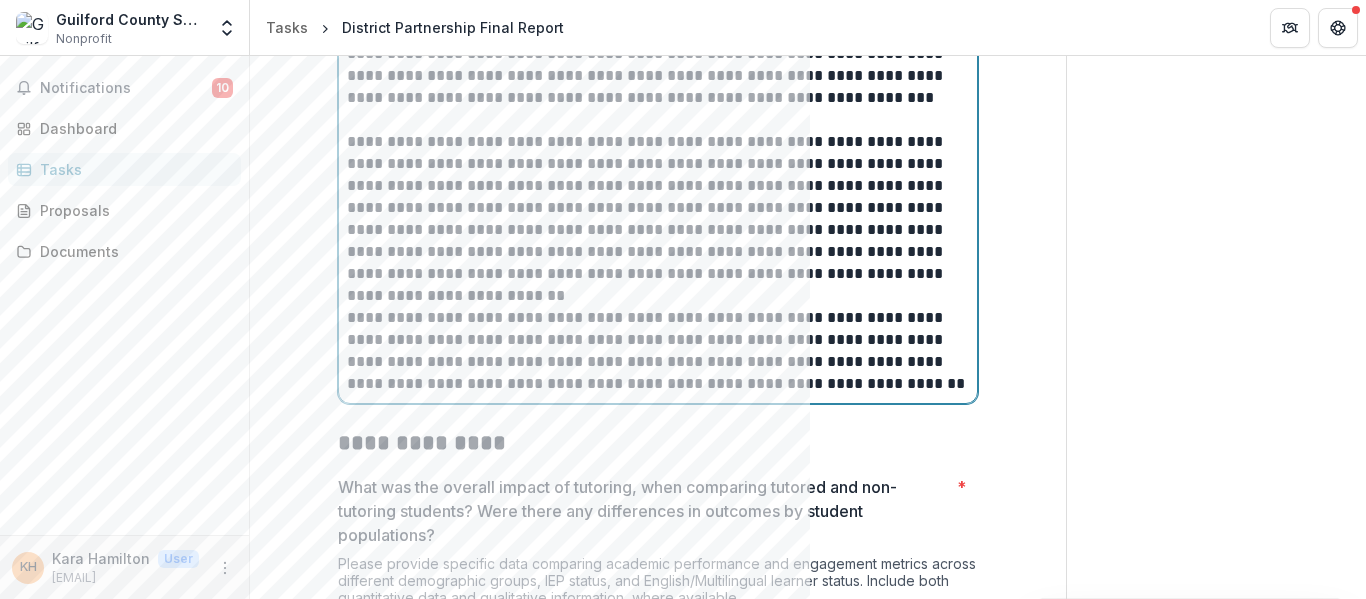 click on "**********" at bounding box center [658, 351] 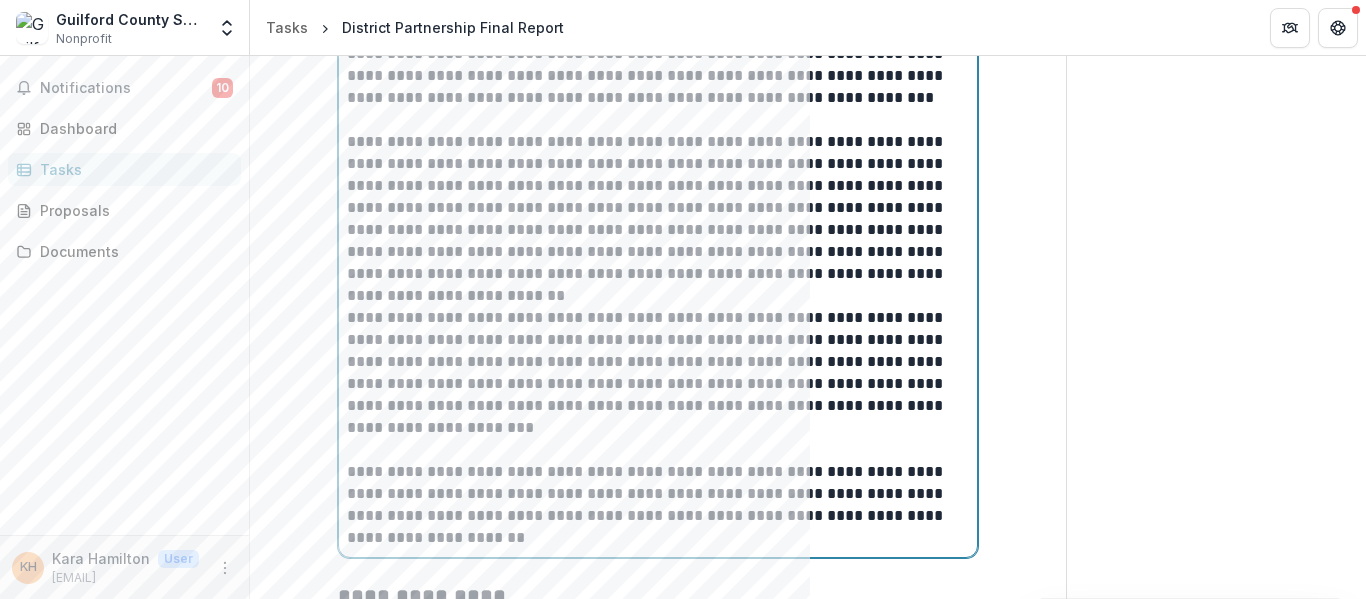 click on "**********" at bounding box center (658, 505) 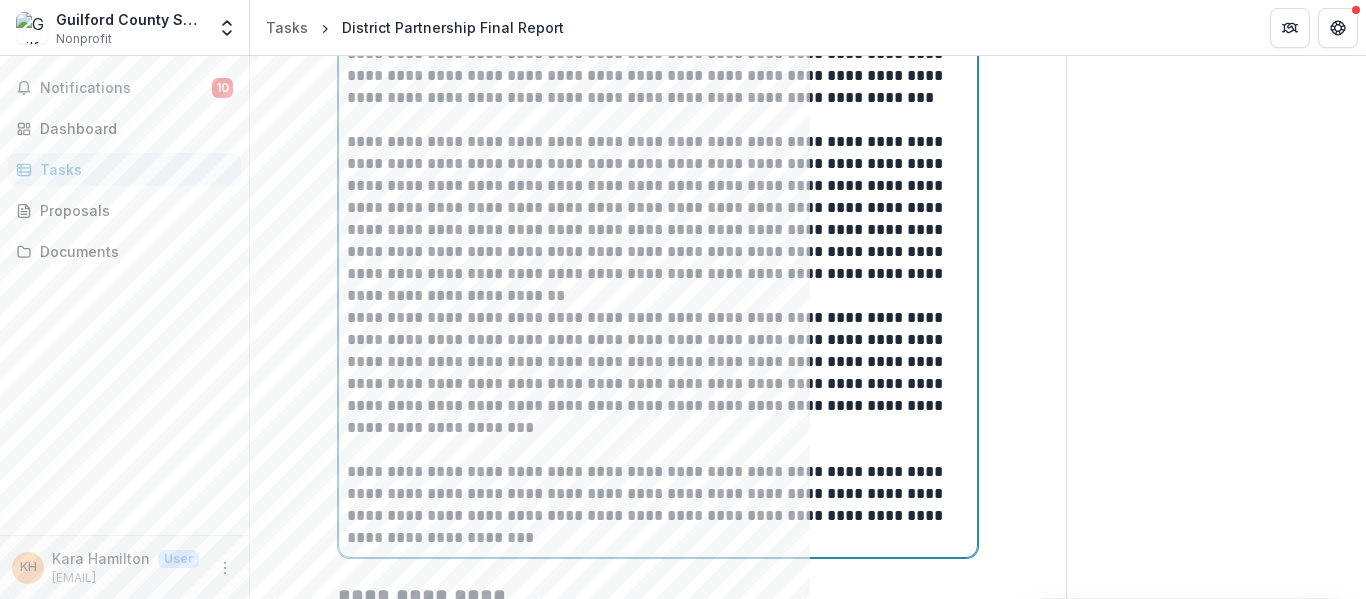 click on "**********" at bounding box center [658, 505] 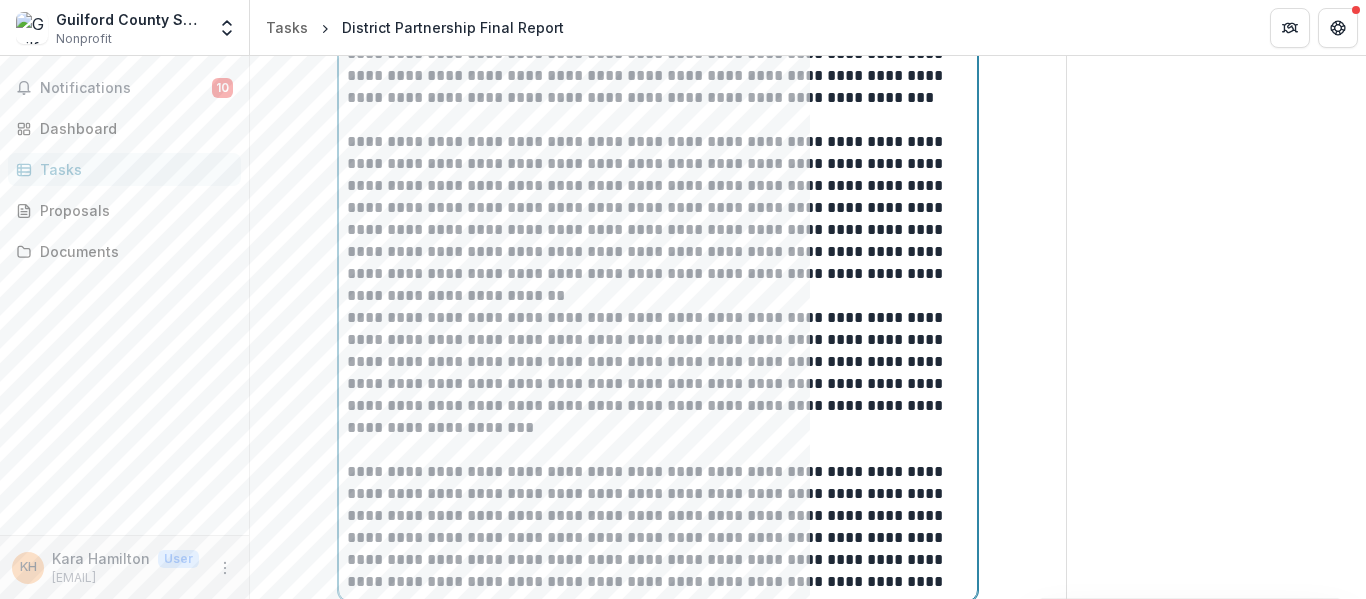 scroll, scrollTop: 1056, scrollLeft: 0, axis: vertical 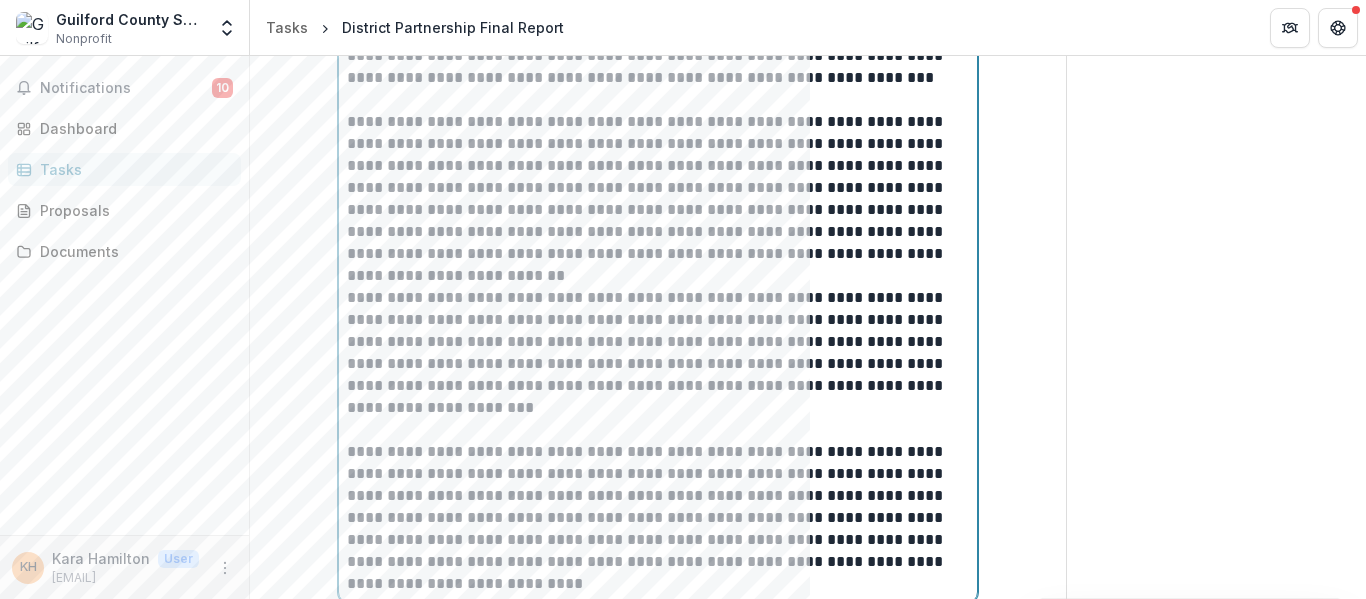 click on "**********" at bounding box center [658, 518] 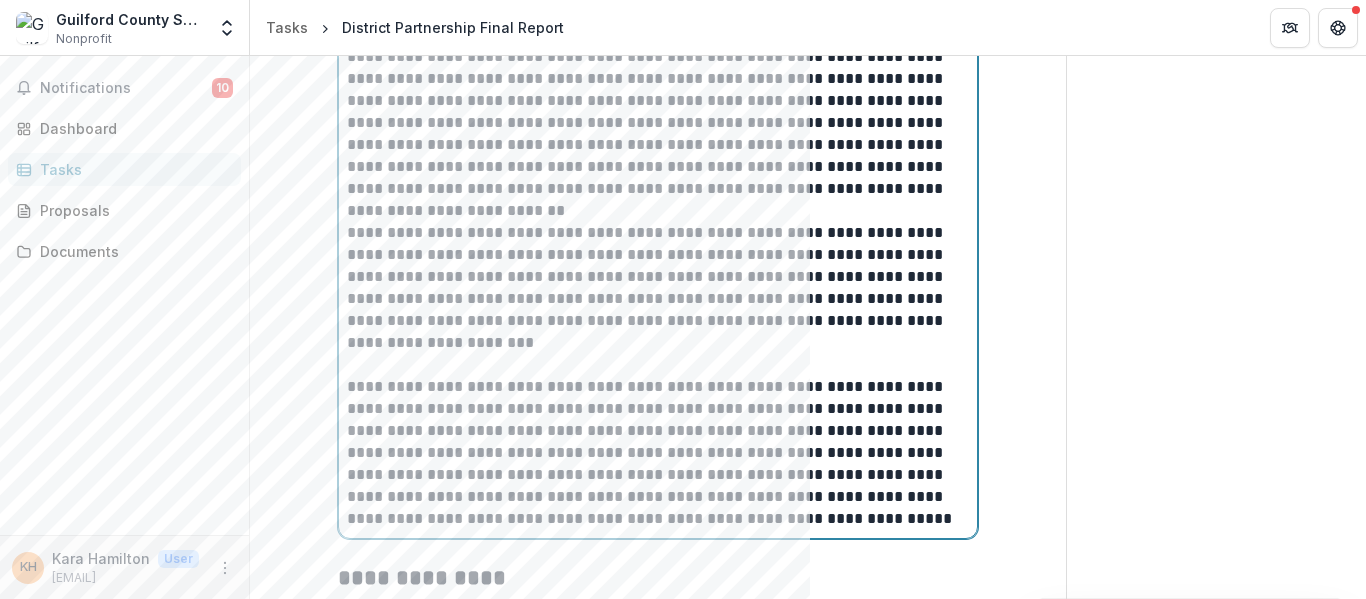 scroll, scrollTop: 1156, scrollLeft: 0, axis: vertical 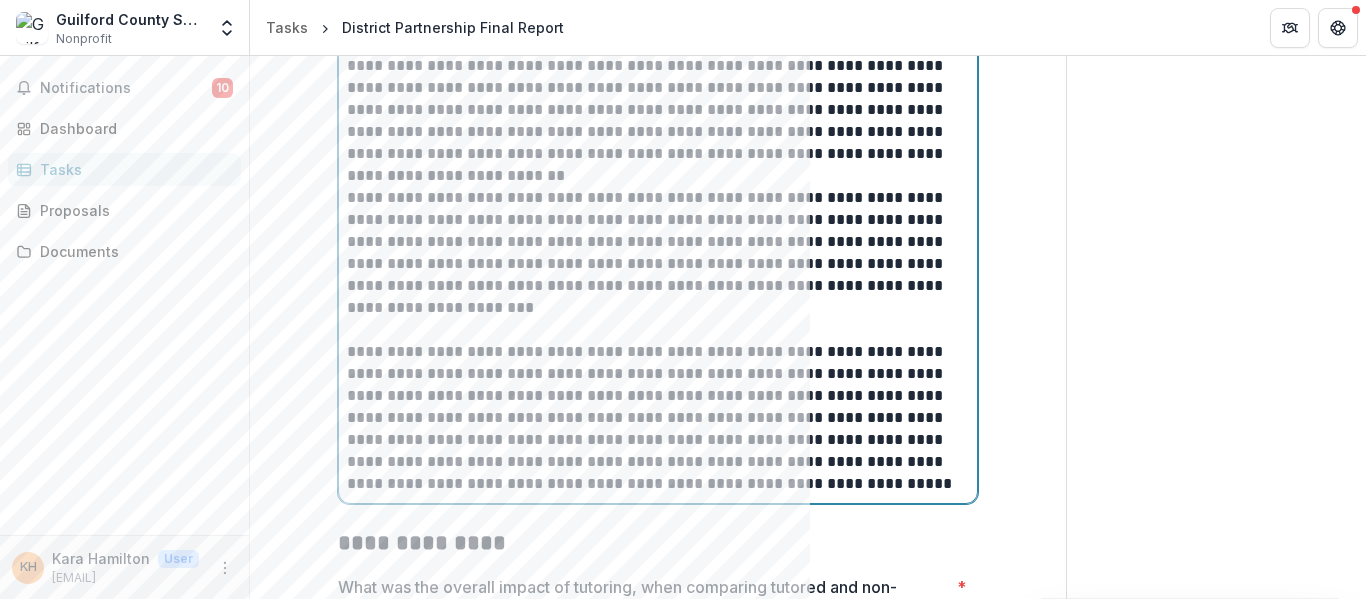 click on "**********" at bounding box center (658, 418) 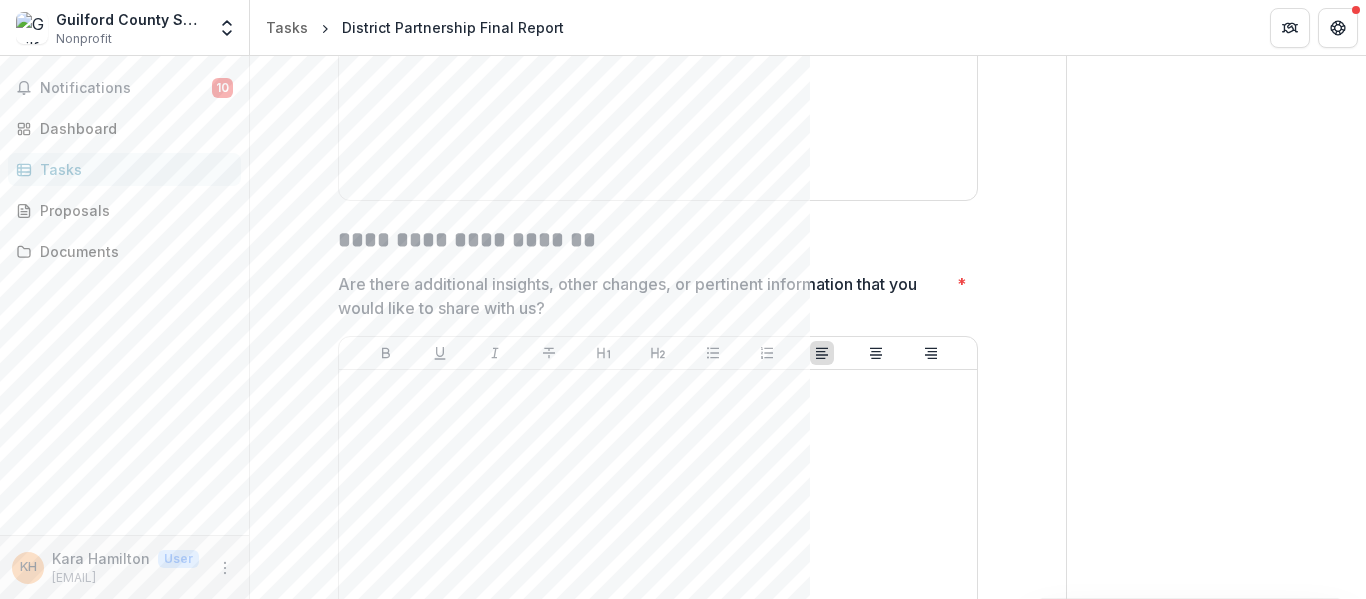 scroll, scrollTop: 4489, scrollLeft: 0, axis: vertical 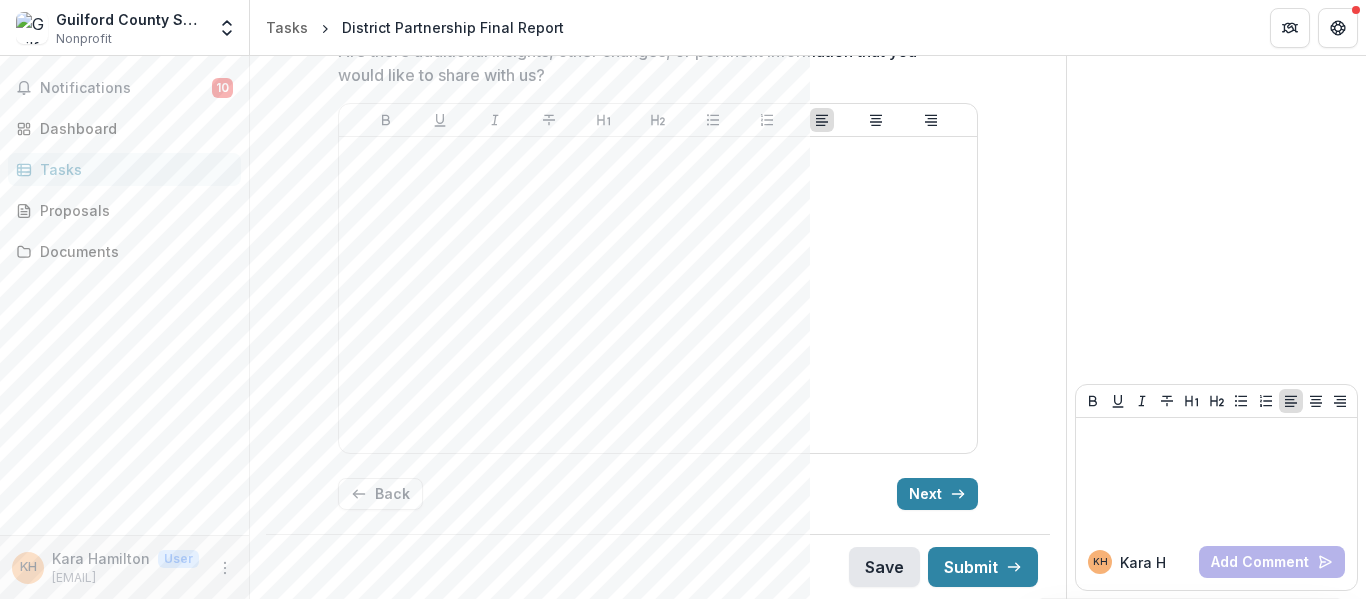 click on "Save" at bounding box center [884, 567] 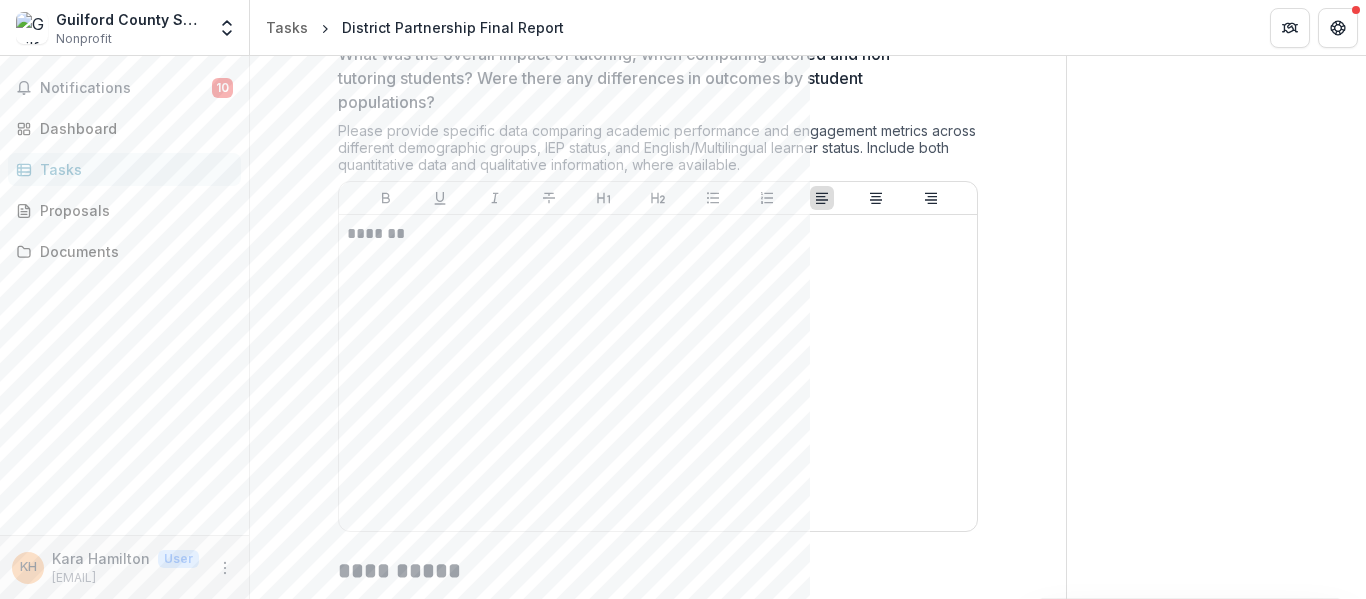 scroll, scrollTop: 1289, scrollLeft: 0, axis: vertical 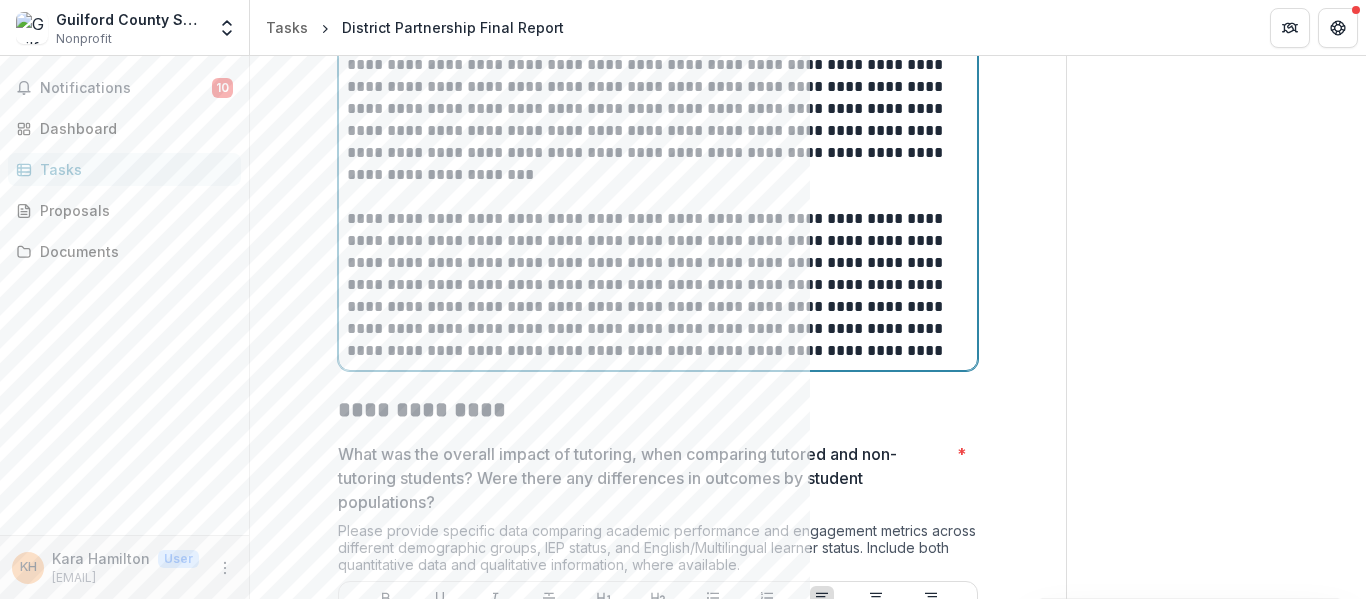 click on "**********" at bounding box center (658, 285) 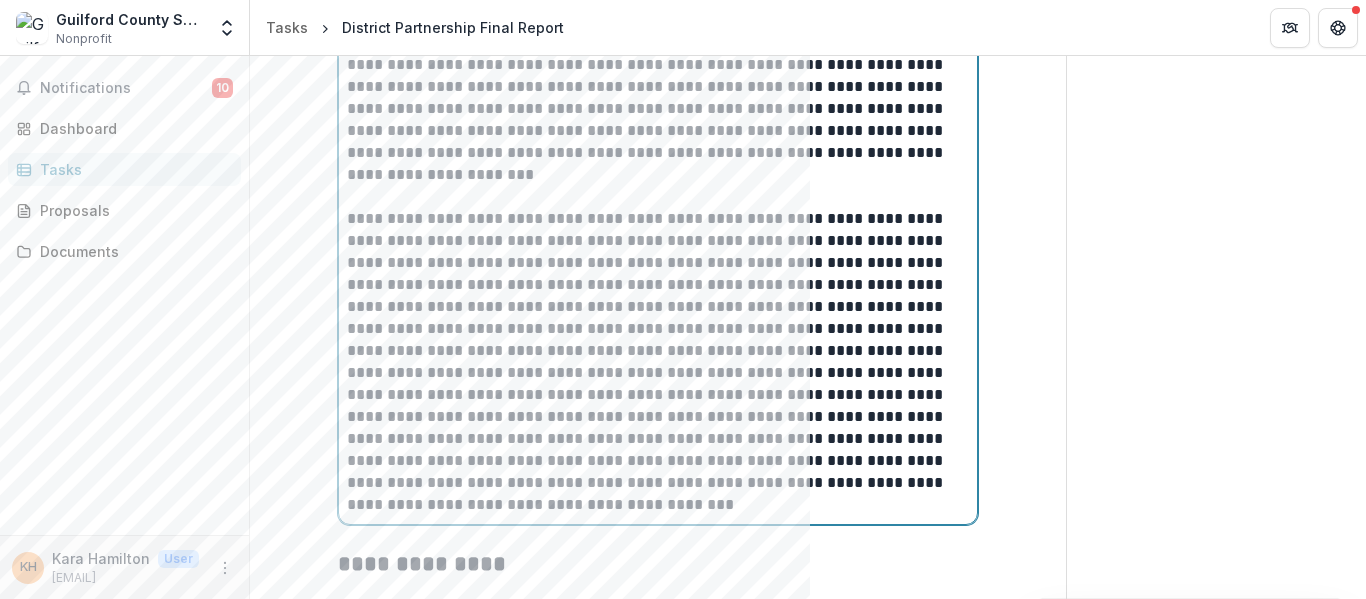 click on "**********" at bounding box center [658, 362] 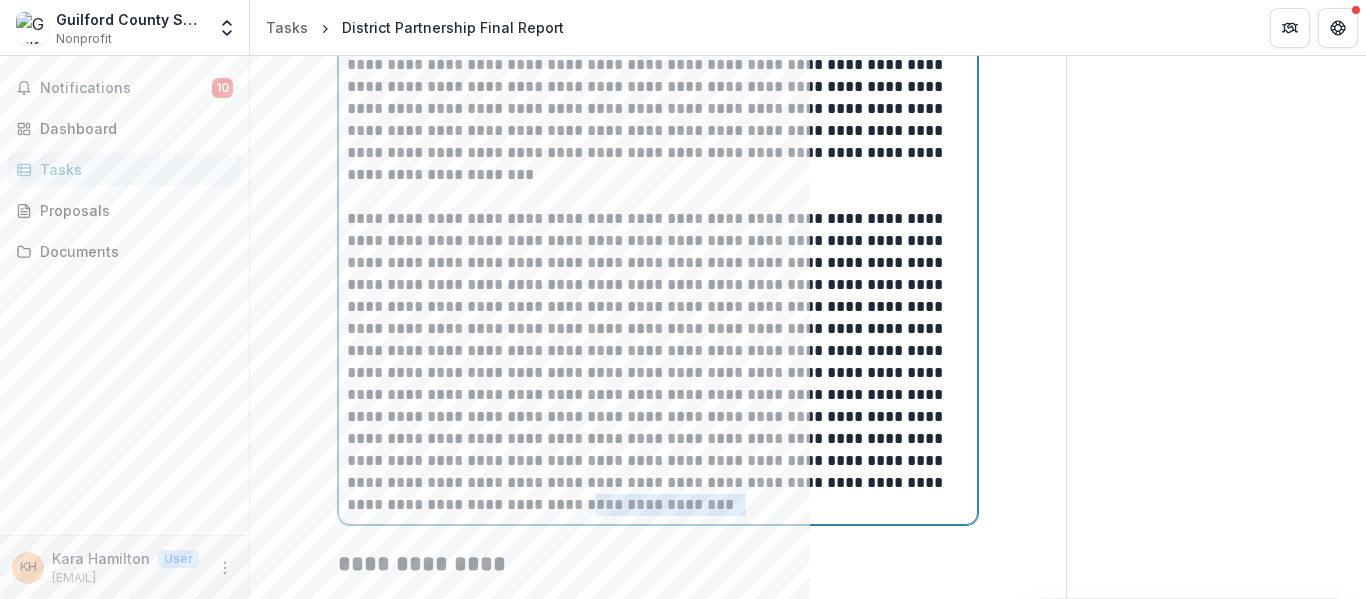 drag, startPoint x: 844, startPoint y: 478, endPoint x: 865, endPoint y: 495, distance: 27.018513 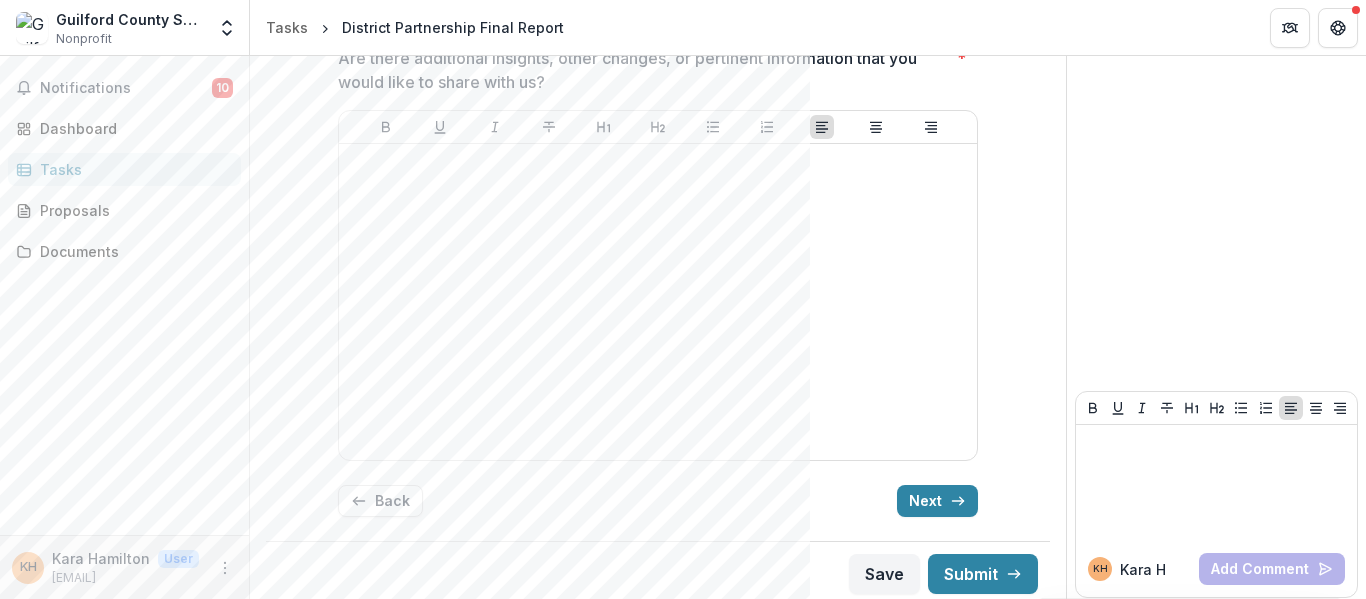 scroll, scrollTop: 4709, scrollLeft: 0, axis: vertical 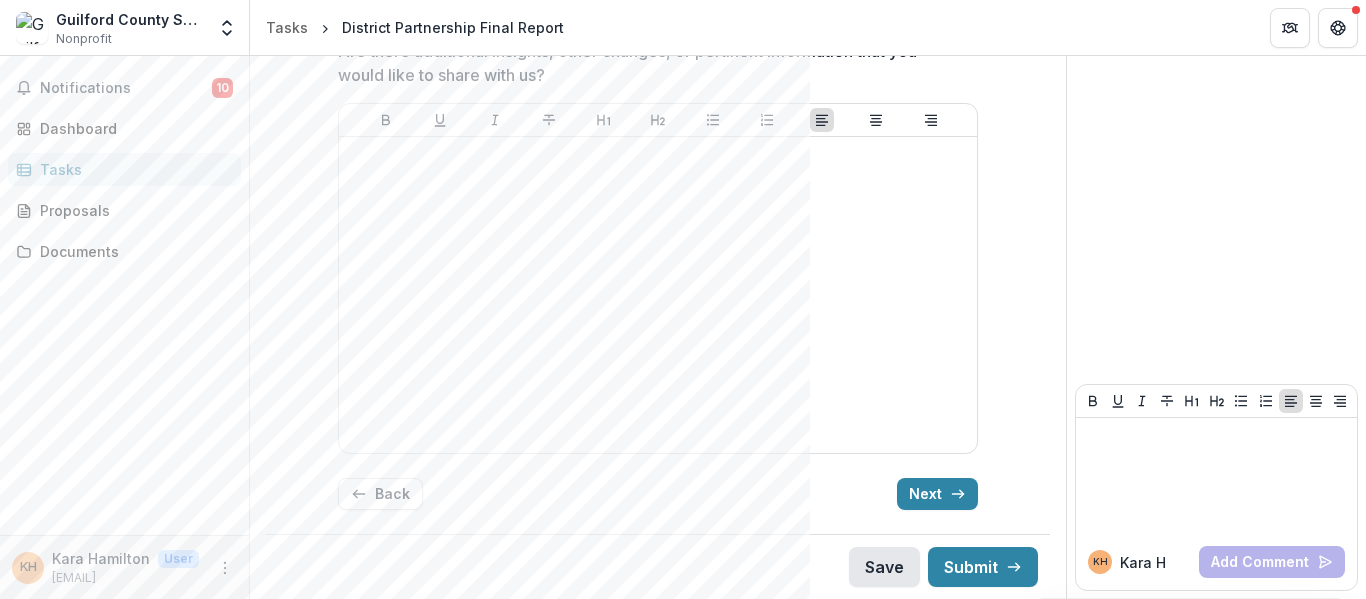 click on "Save" at bounding box center [884, 567] 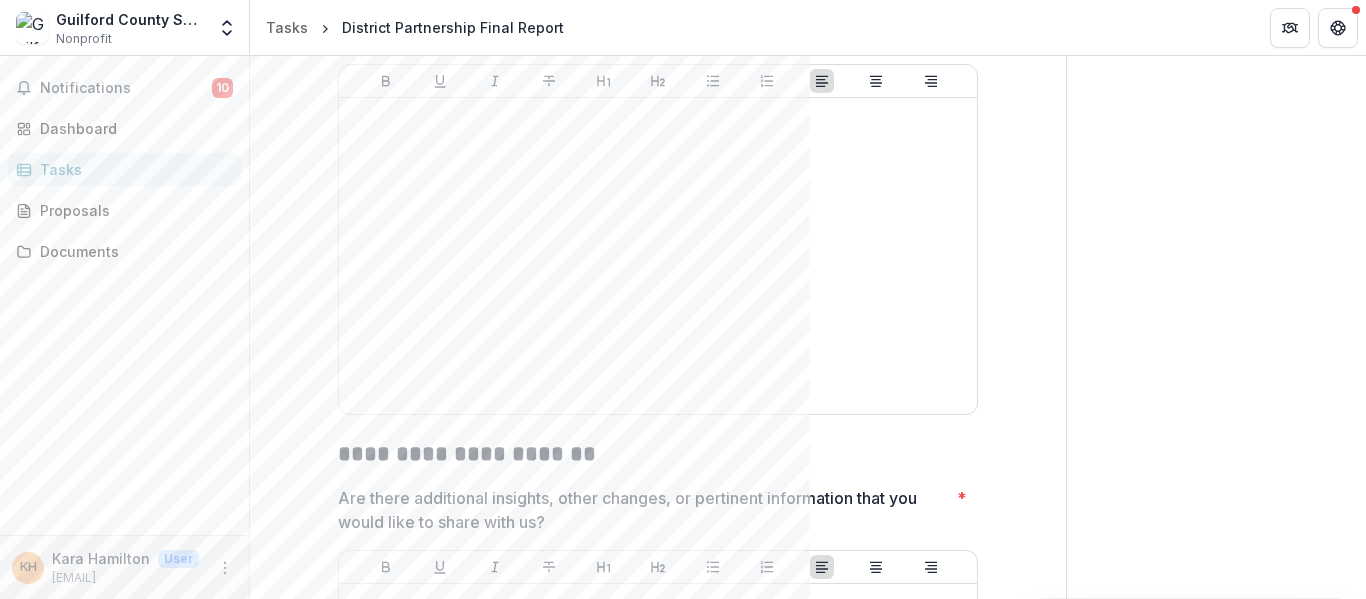 scroll, scrollTop: 4109, scrollLeft: 0, axis: vertical 